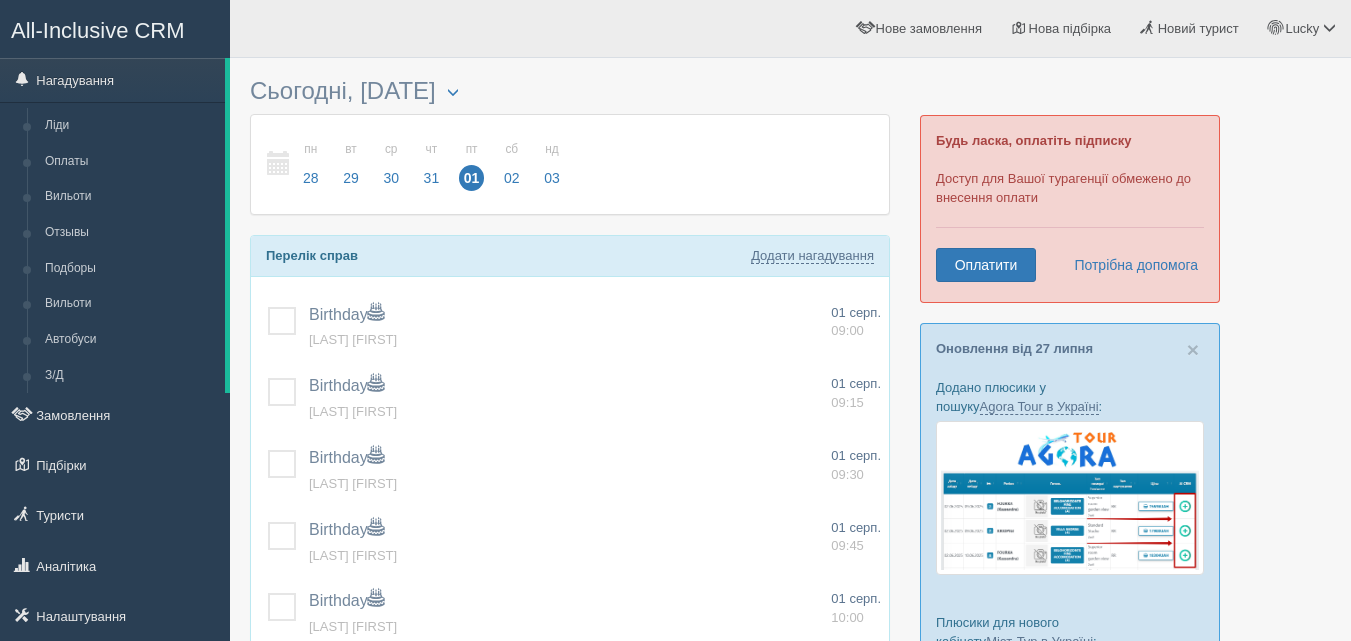 scroll, scrollTop: 0, scrollLeft: 0, axis: both 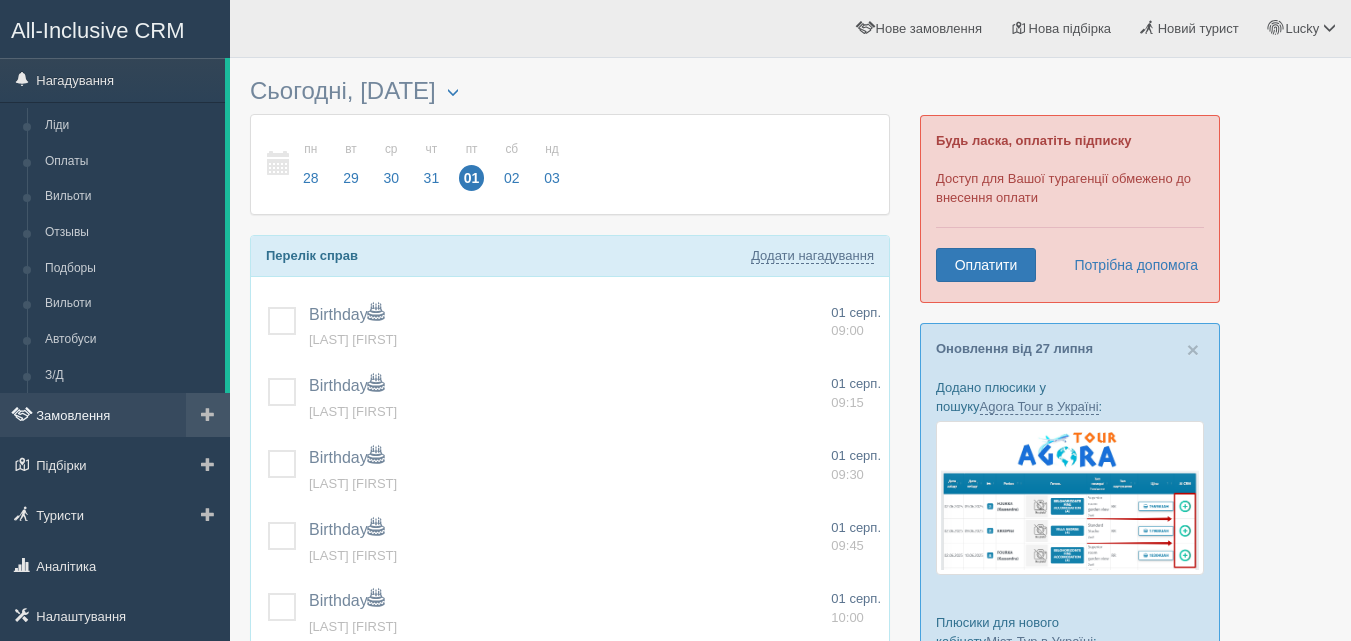 click on "Замовлення" at bounding box center [115, 415] 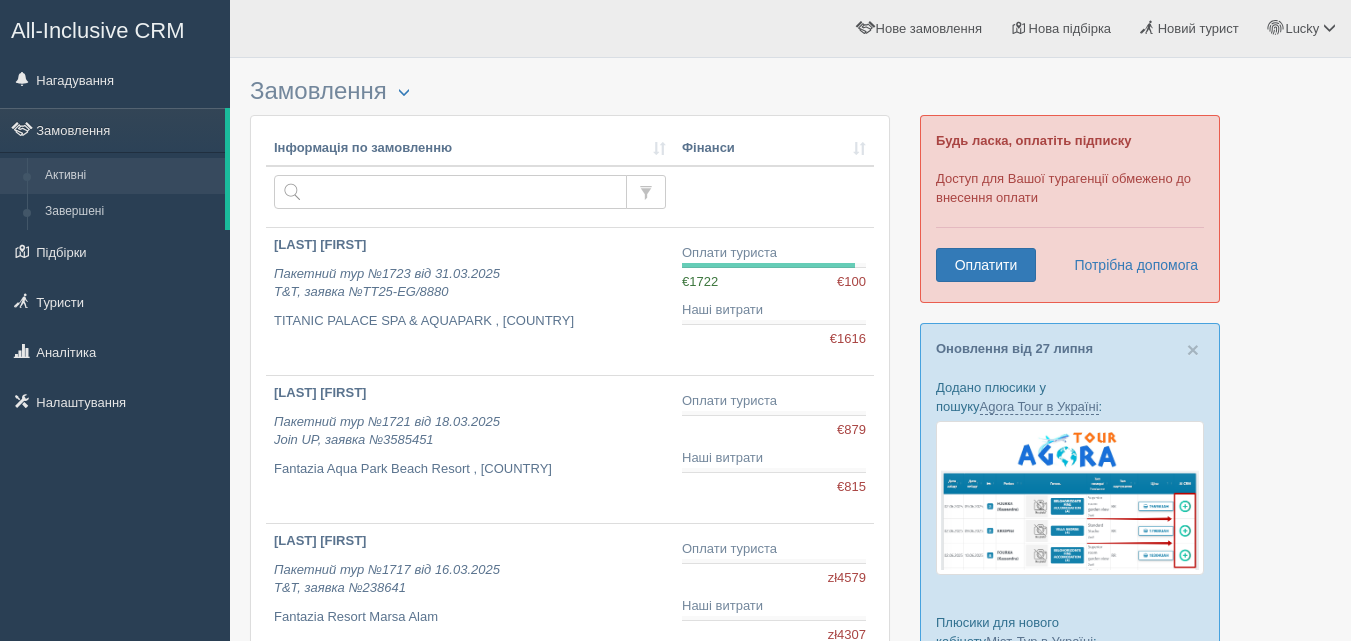 scroll, scrollTop: 0, scrollLeft: 0, axis: both 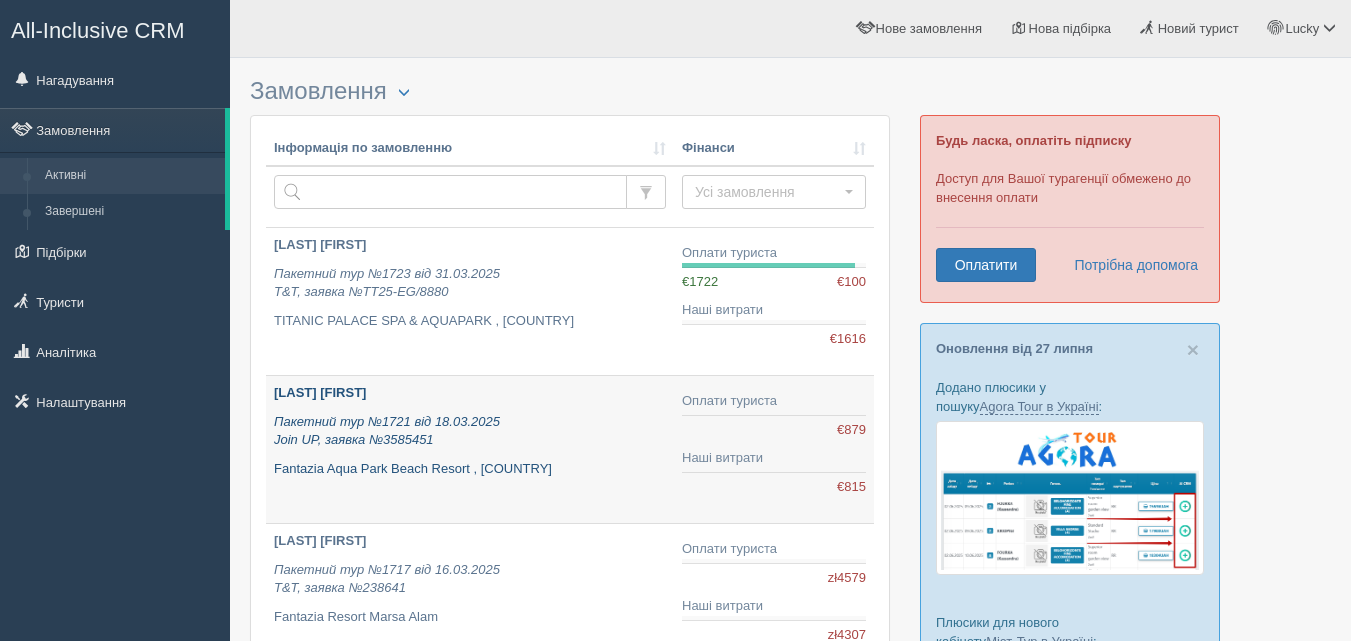 click on "MELNYK MARIIA" at bounding box center [320, 392] 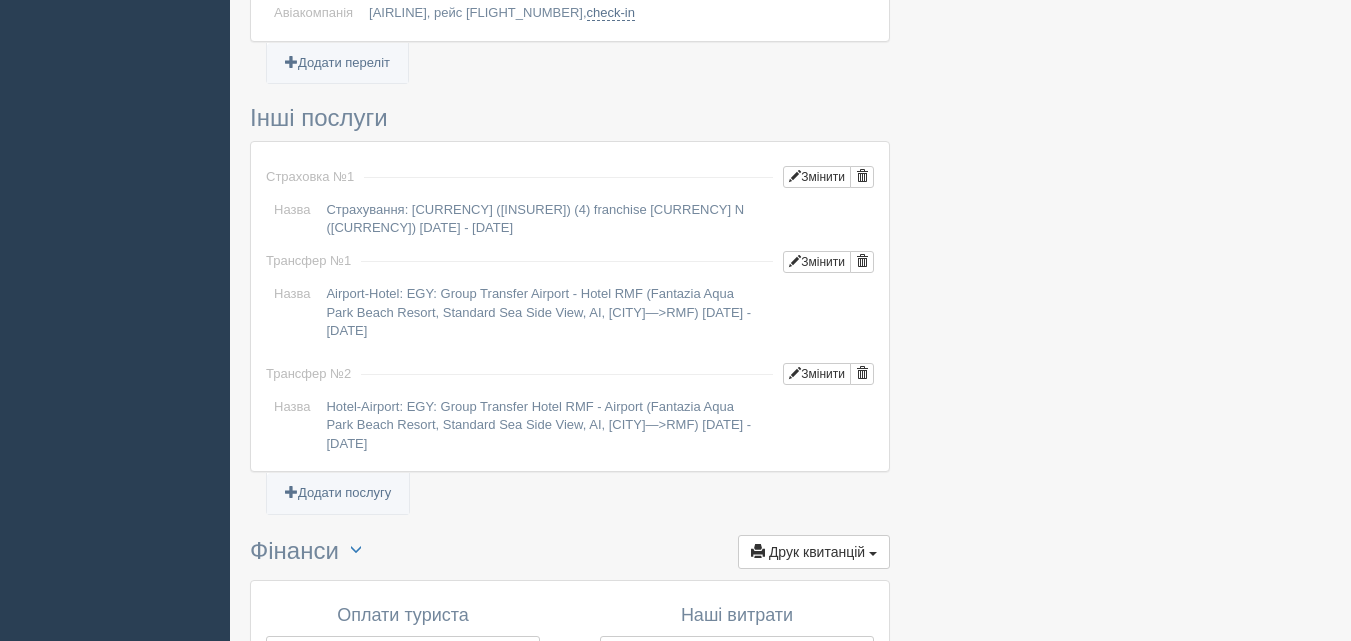 scroll, scrollTop: 1730, scrollLeft: 0, axis: vertical 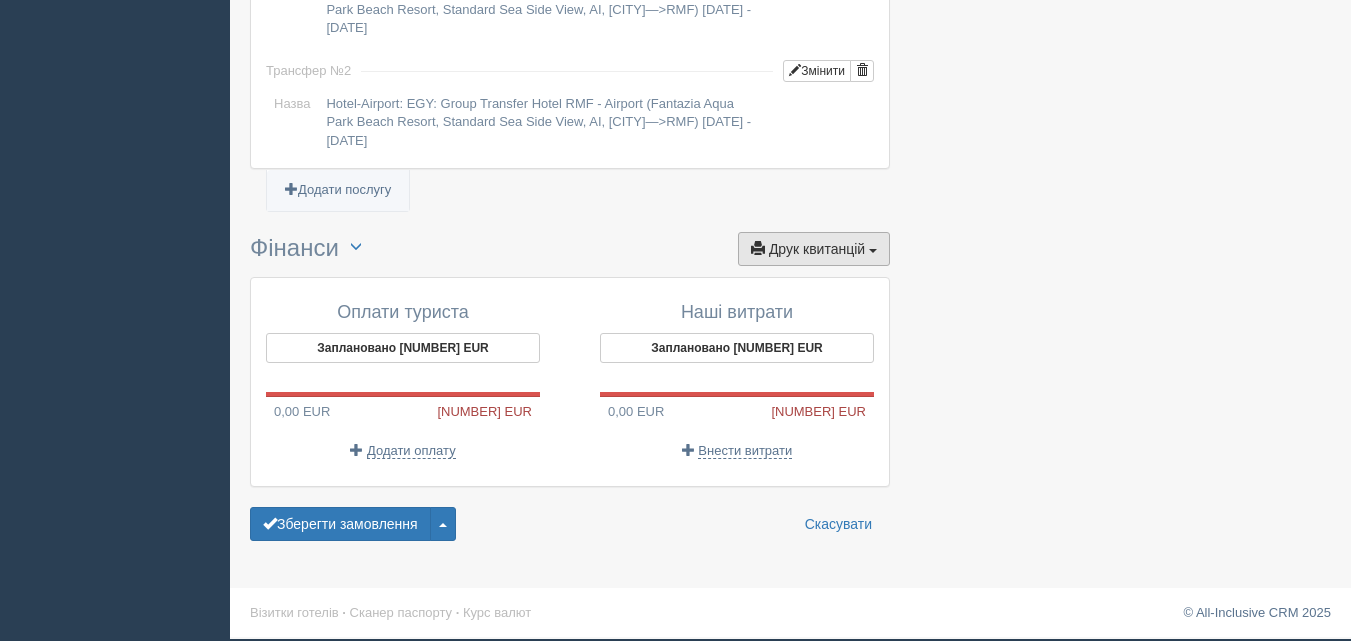 click on "Друк квитанцій" at bounding box center (817, 249) 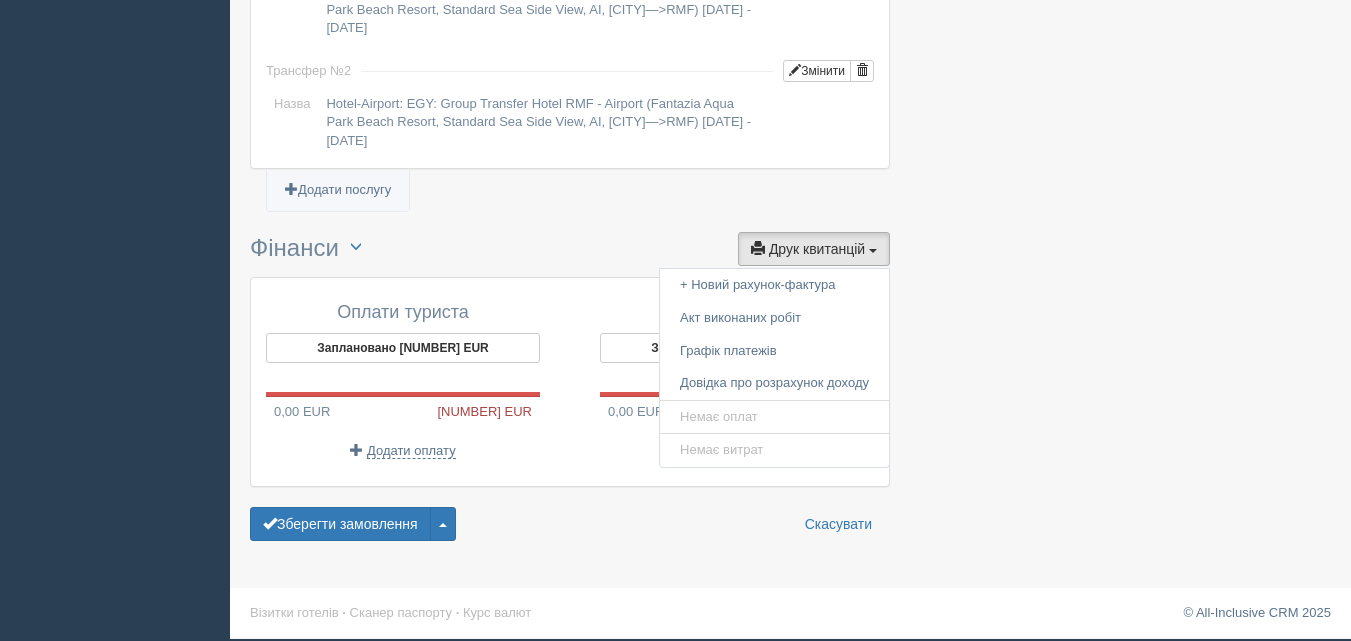 click on "Фінанси
Переключити UAH / EUR
Друк квитанцій
Друк
+ Новий рахунок-фактура
Акт виконаних робіт
Графік платежів
Довідка про розрахунок доходу
Немає оплат
Немає витрат" at bounding box center [570, 249] 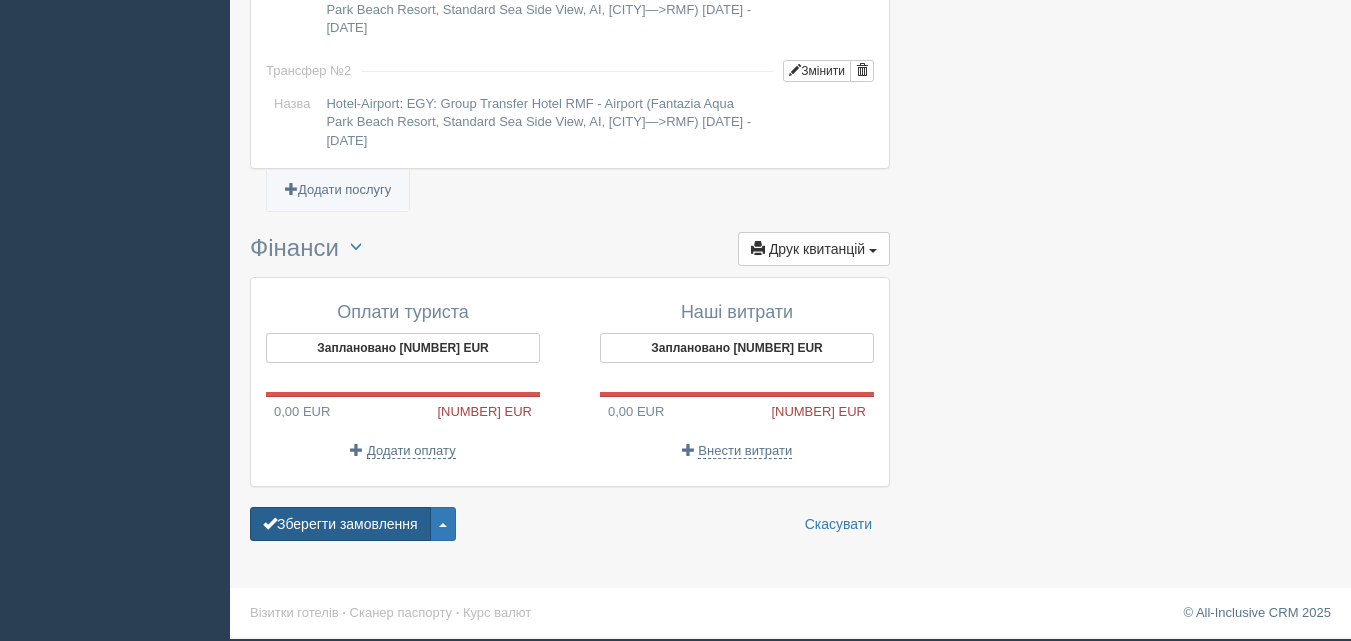 click on "Зберегти замовлення" at bounding box center (340, 524) 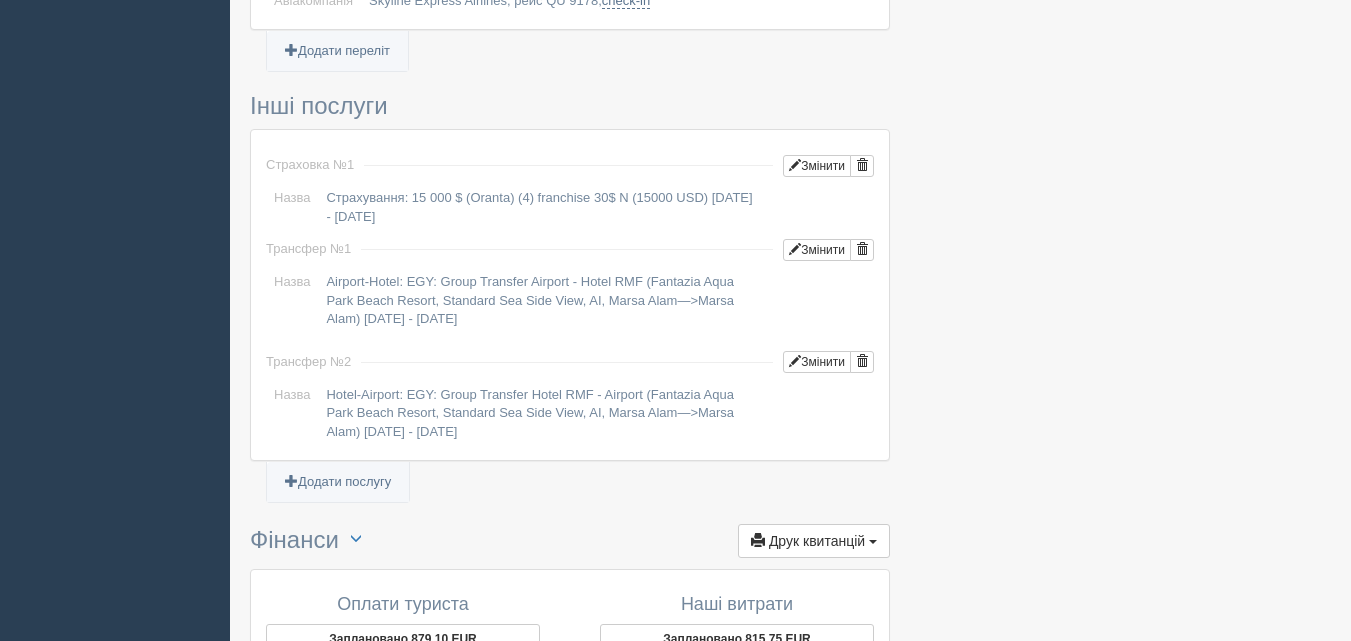scroll, scrollTop: 1791, scrollLeft: 0, axis: vertical 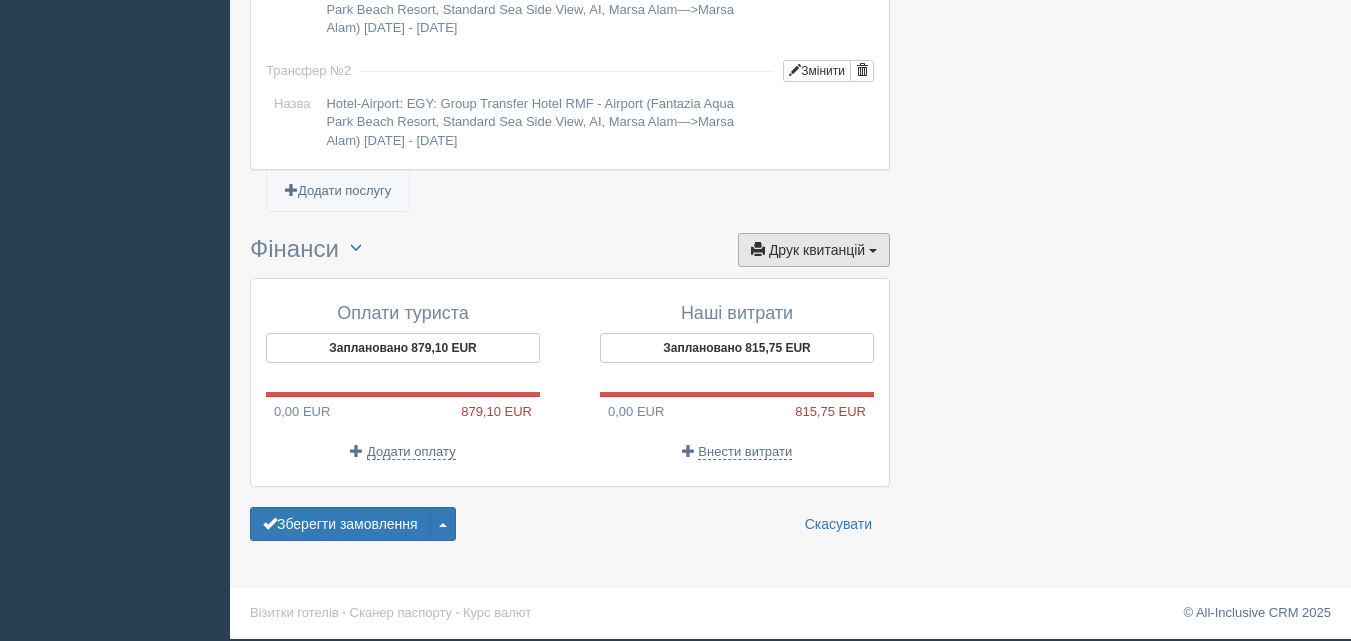 click on "Друк квитанцій" at bounding box center (817, 250) 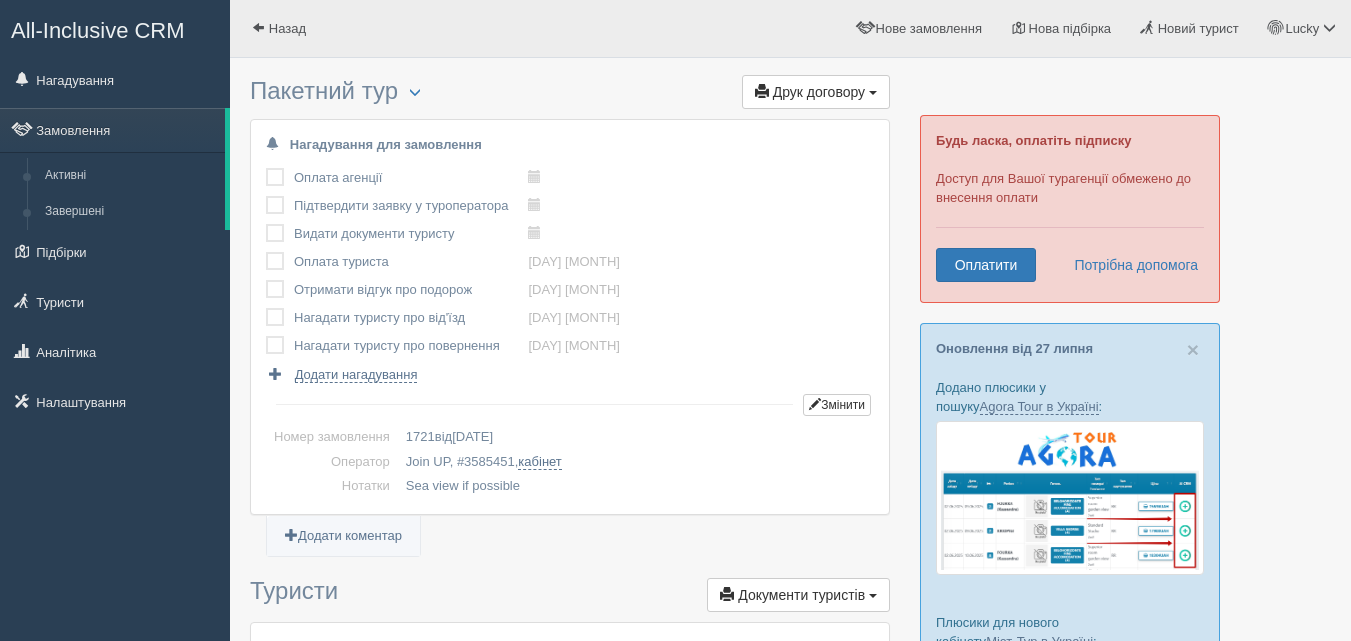 scroll, scrollTop: 1730, scrollLeft: 0, axis: vertical 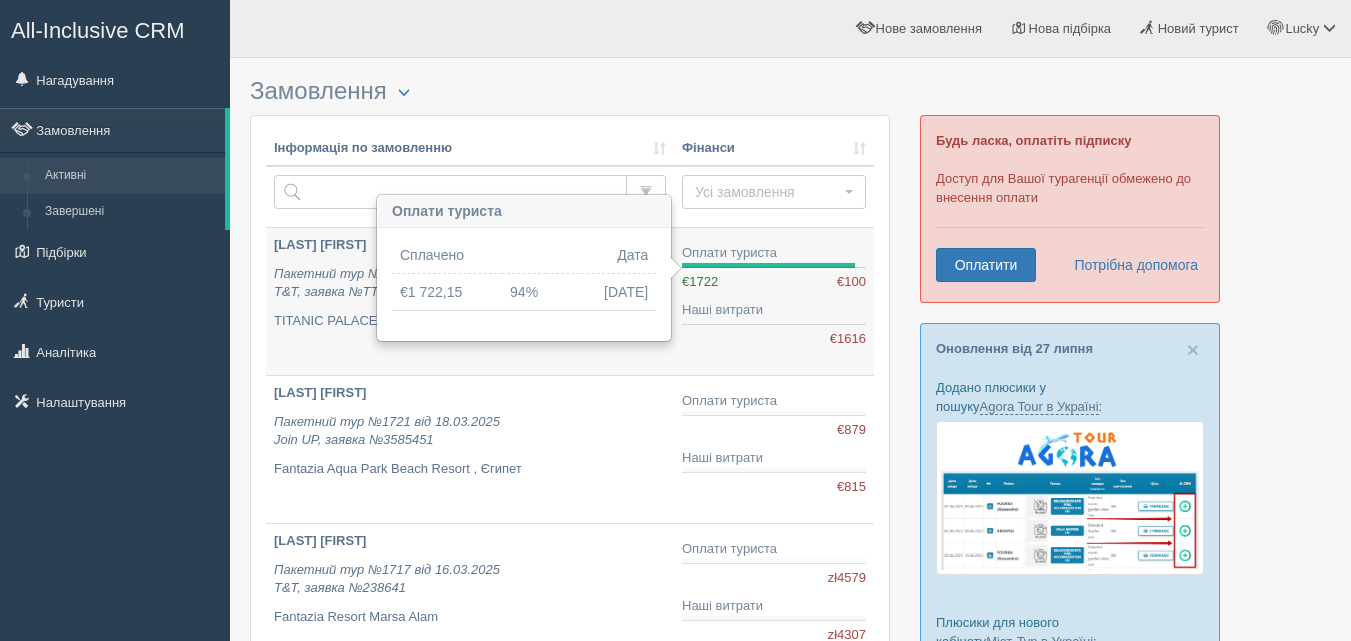click on "Оплати туриста" at bounding box center (774, 253) 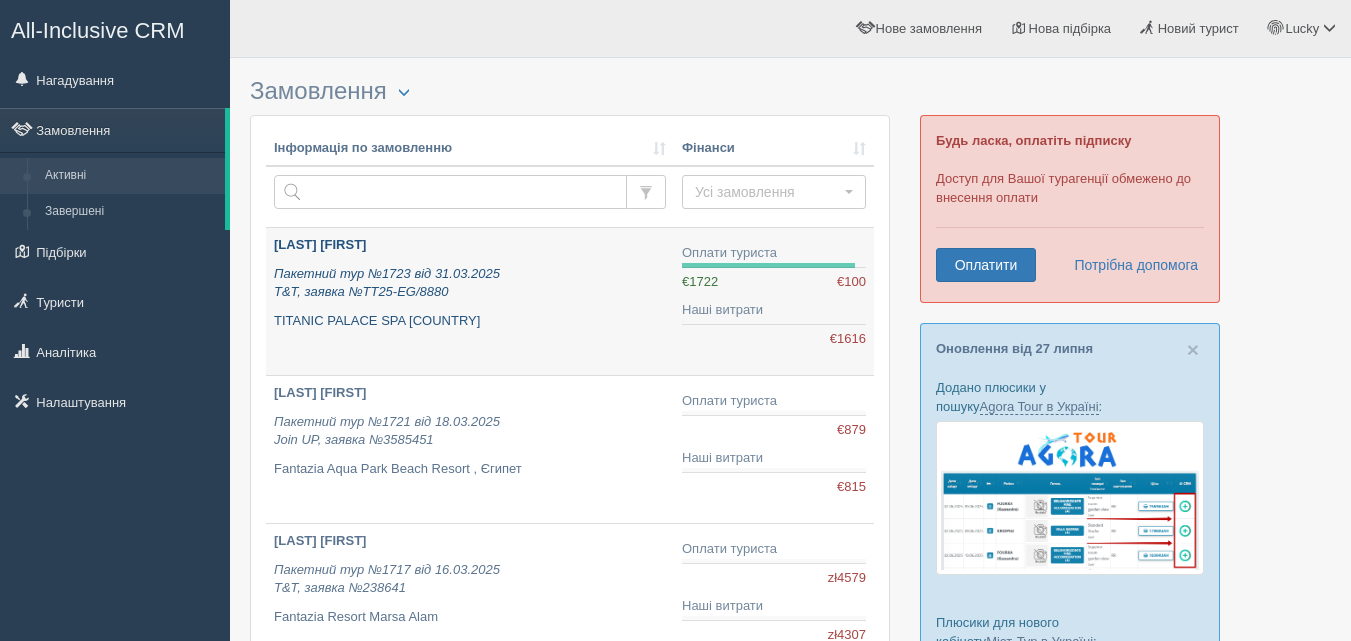 click on "Пакетний тур №[NUMBER] від [DATE]
T&T, заявка №[ALPHANUMERIC]" at bounding box center (387, 283) 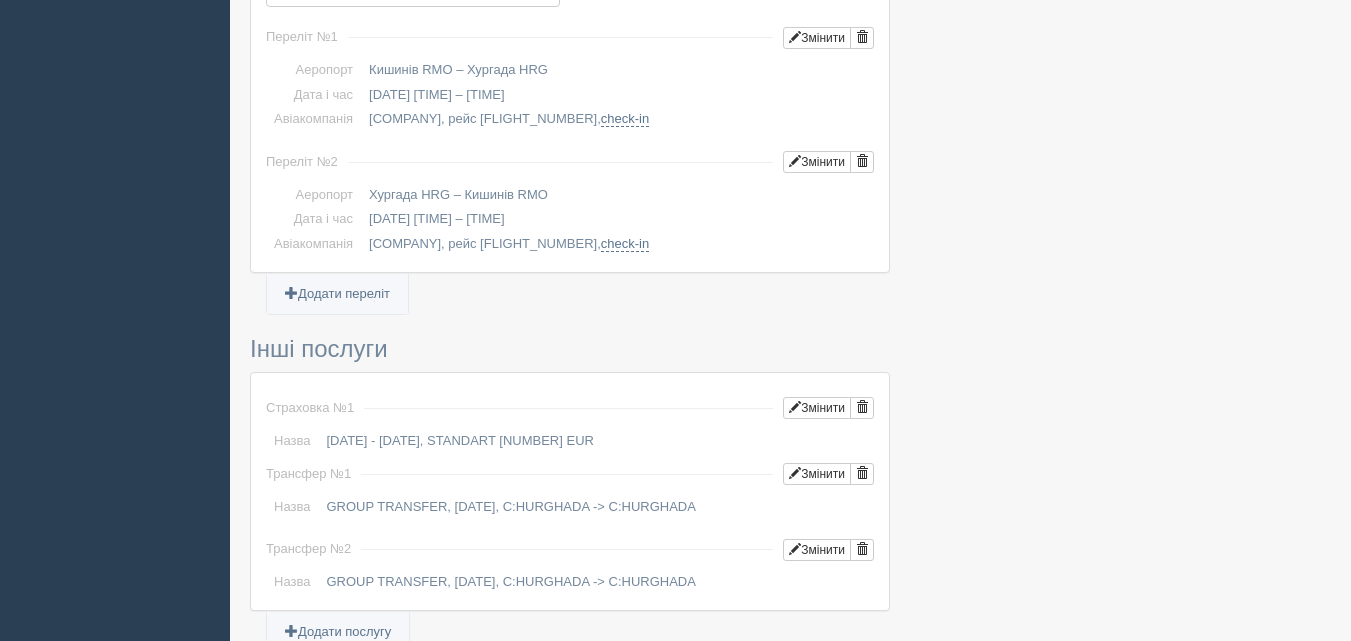 scroll, scrollTop: 1945, scrollLeft: 0, axis: vertical 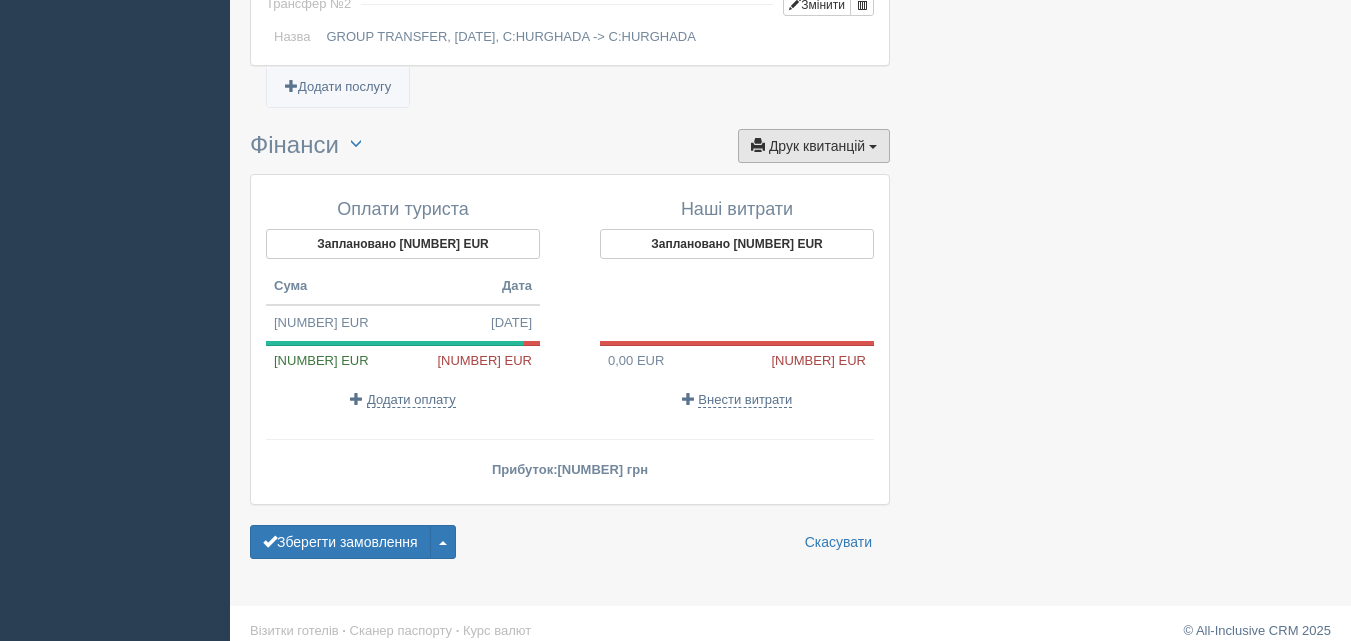 click at bounding box center [873, 147] 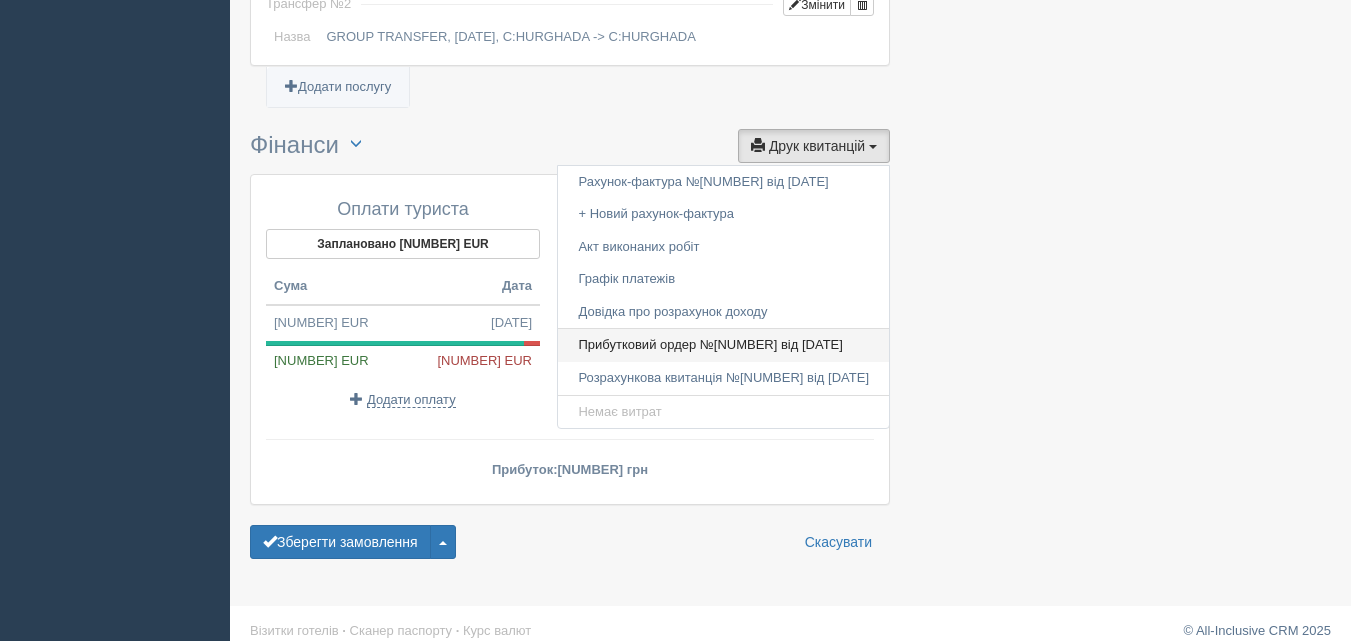 click on "Прибутковий ордер №1 від 02.04.2025" at bounding box center (723, 345) 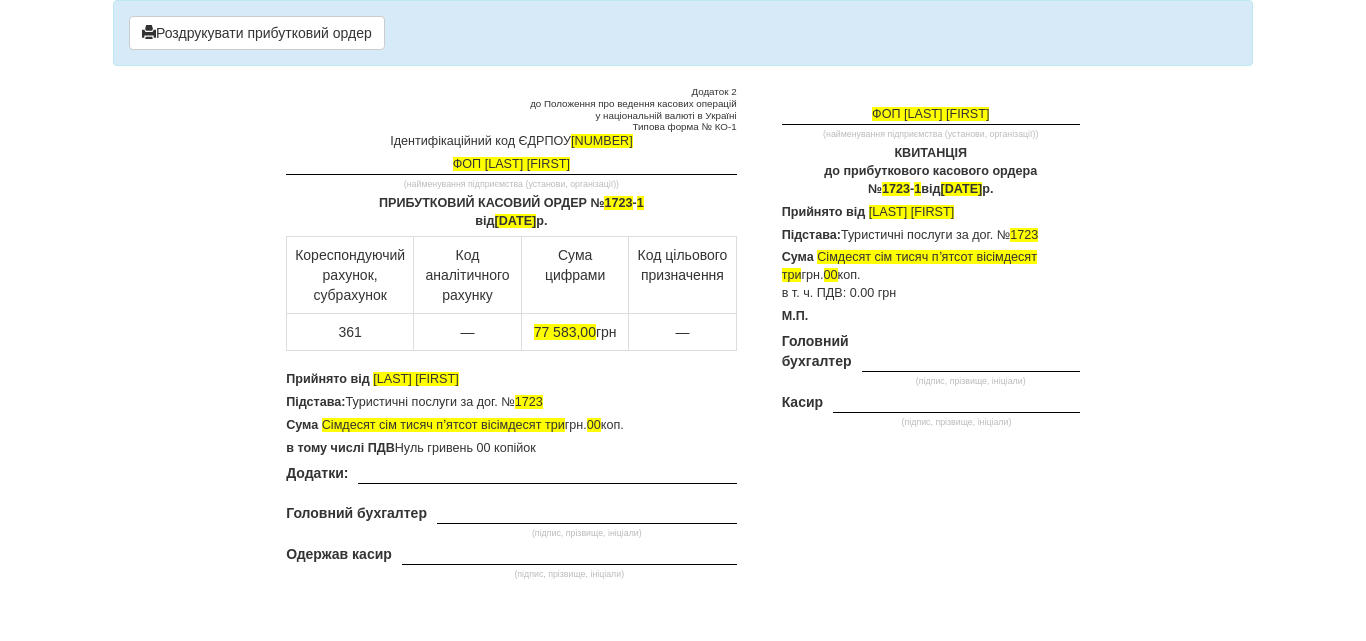 scroll, scrollTop: 0, scrollLeft: 0, axis: both 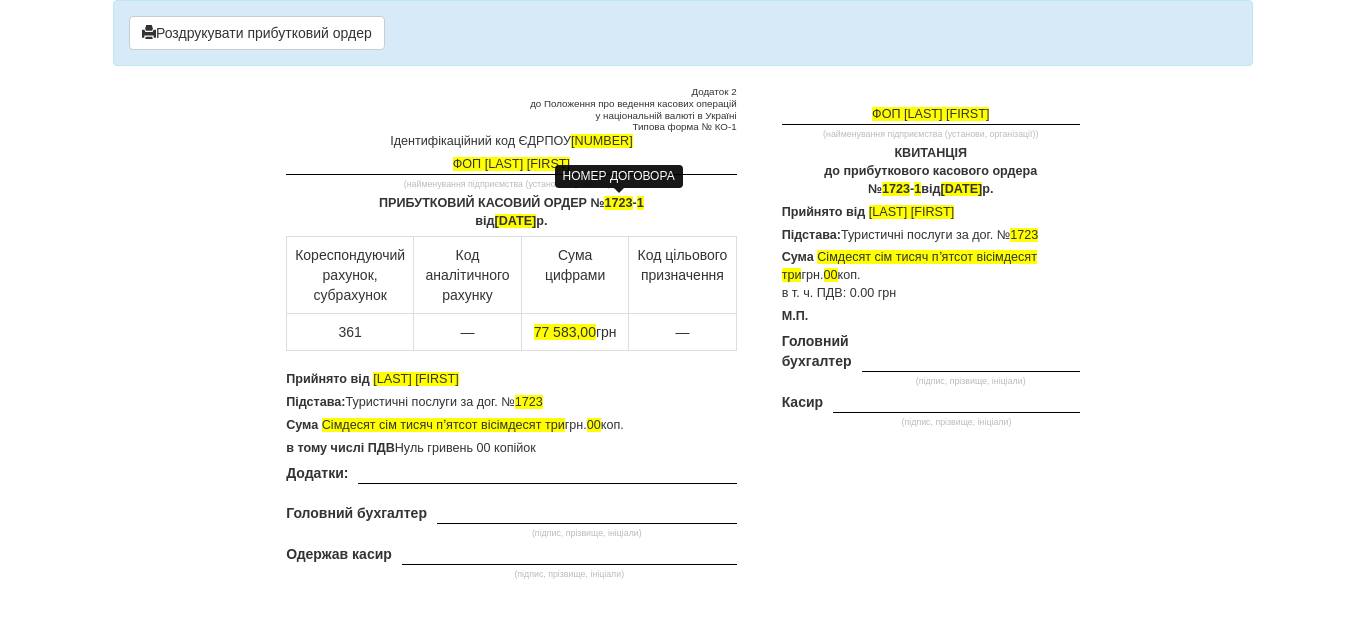 type 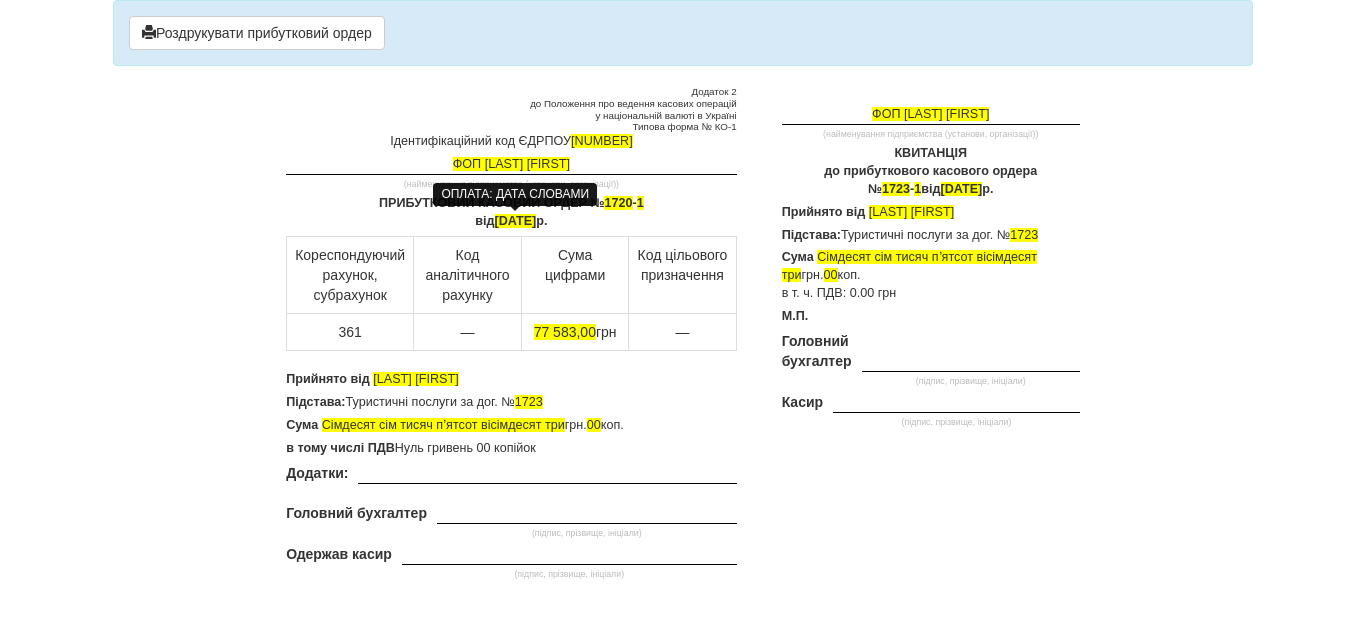 click on "[DATE]" at bounding box center (516, 221) 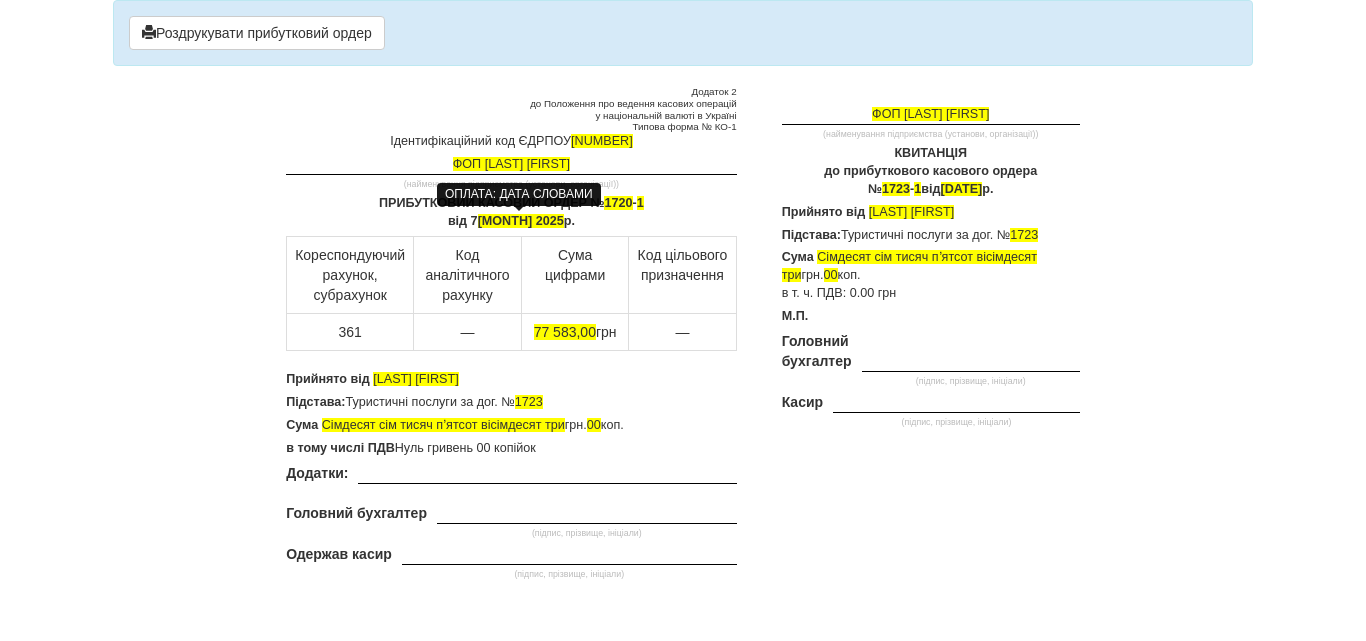 click on "[MONTH] 2025" at bounding box center (521, 221) 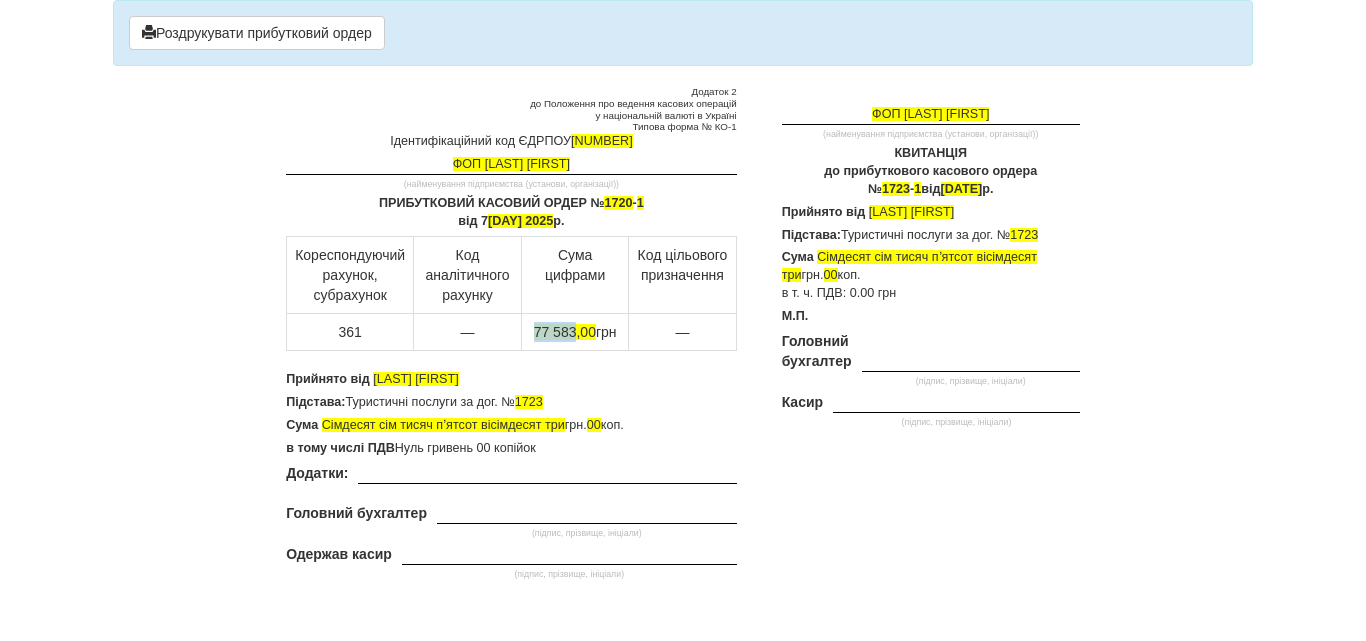 drag, startPoint x: 572, startPoint y: 333, endPoint x: 526, endPoint y: 333, distance: 46 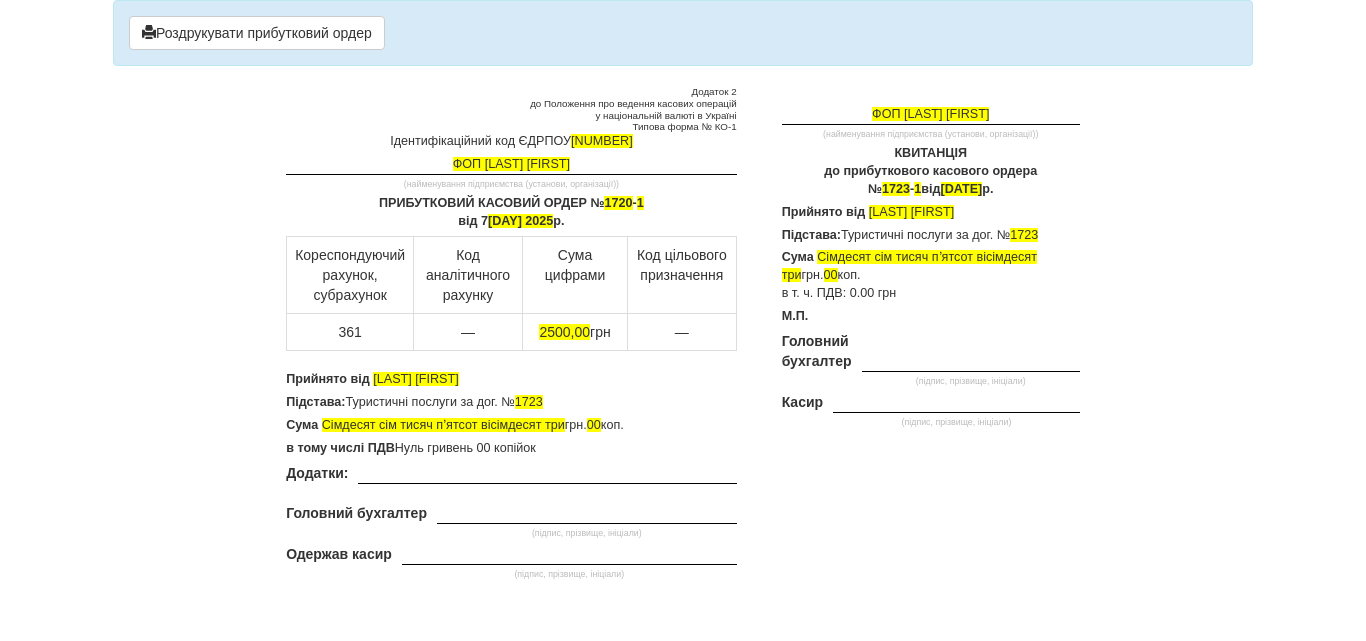 click on "×
Деякі поля не заповнено
Ми підсвітили  порожні поля  червоним кольором.                Ви можете відредагувати текст і внести відсутні дані прямо у цьому вікні.
Роздрукувати прибутковий ордер
Додаток 2
до Положення про ведення касових операцій
у національній валюті в Україні
Типова форма № КО-1
Ідентифікаційний код ЄДРПОУ	 [NUMBER]
1720 - 1" at bounding box center [683, 292] 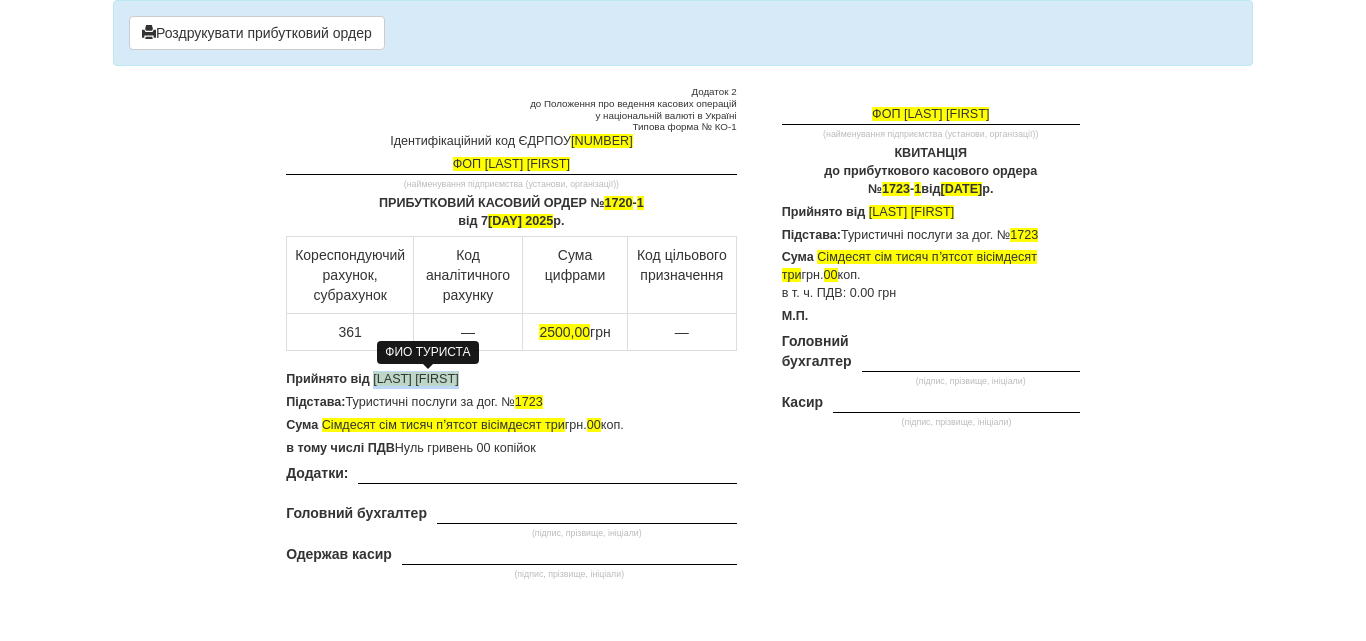 drag, startPoint x: 480, startPoint y: 378, endPoint x: 373, endPoint y: 372, distance: 107.16809 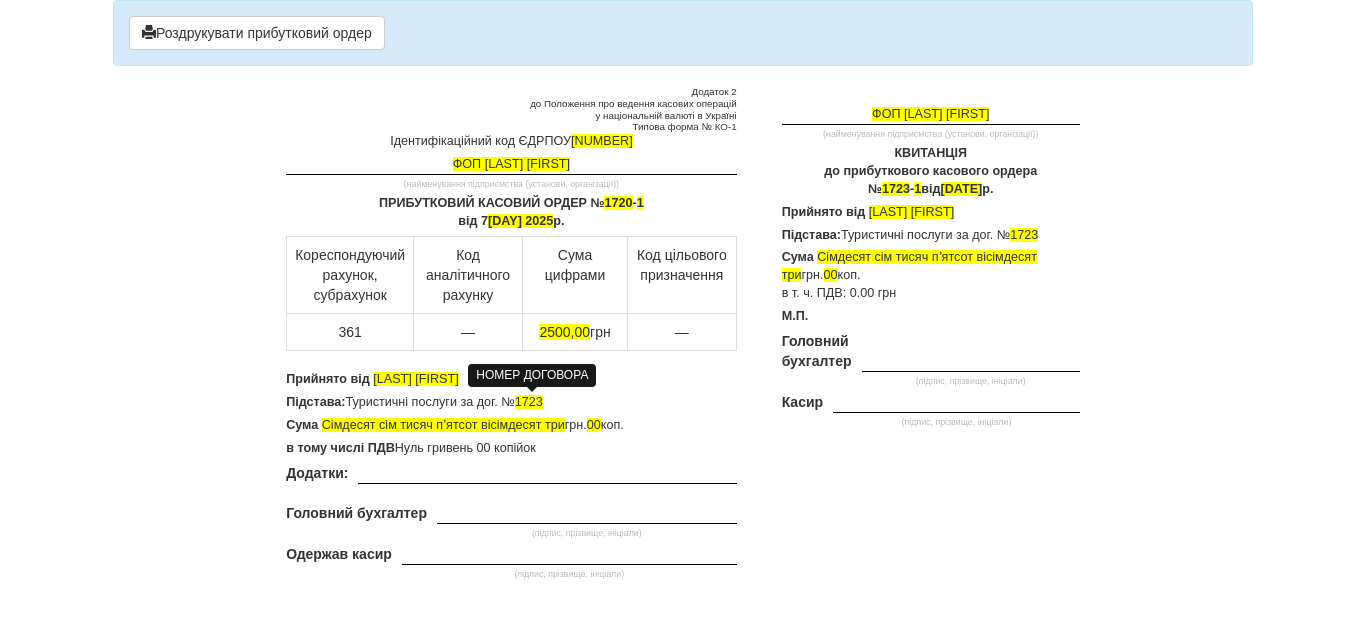 click on "1723" at bounding box center [529, 402] 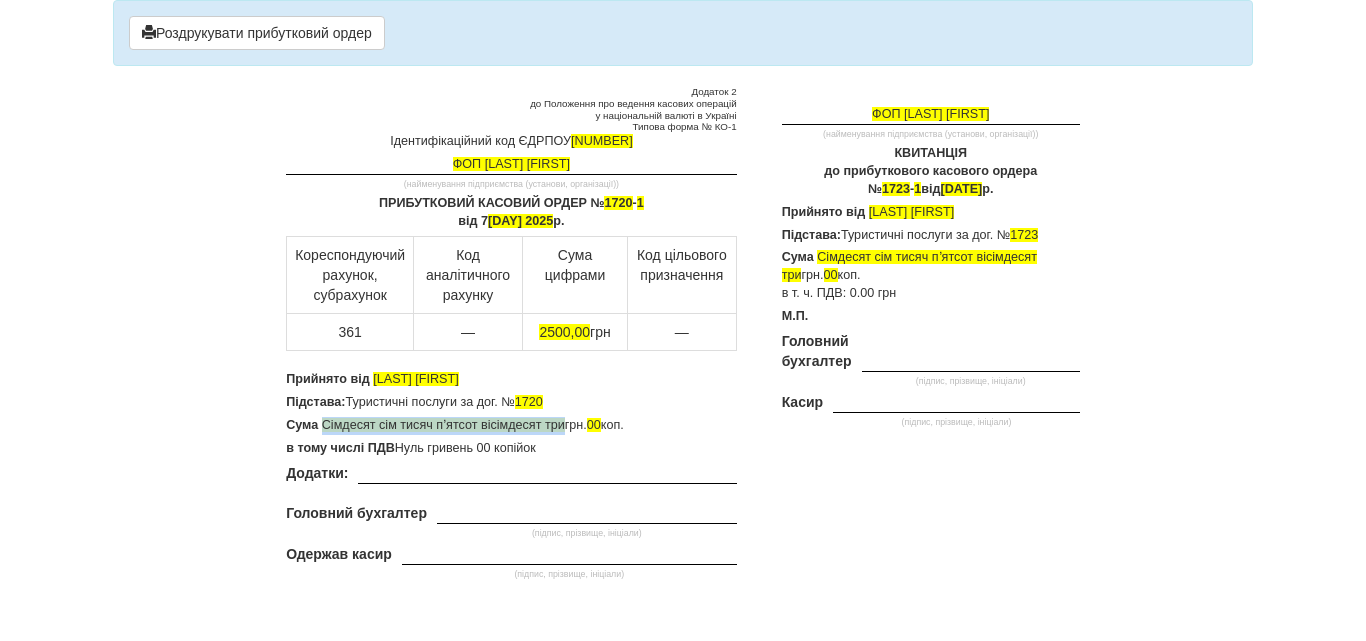 drag, startPoint x: 323, startPoint y: 425, endPoint x: 565, endPoint y: 424, distance: 242.00206 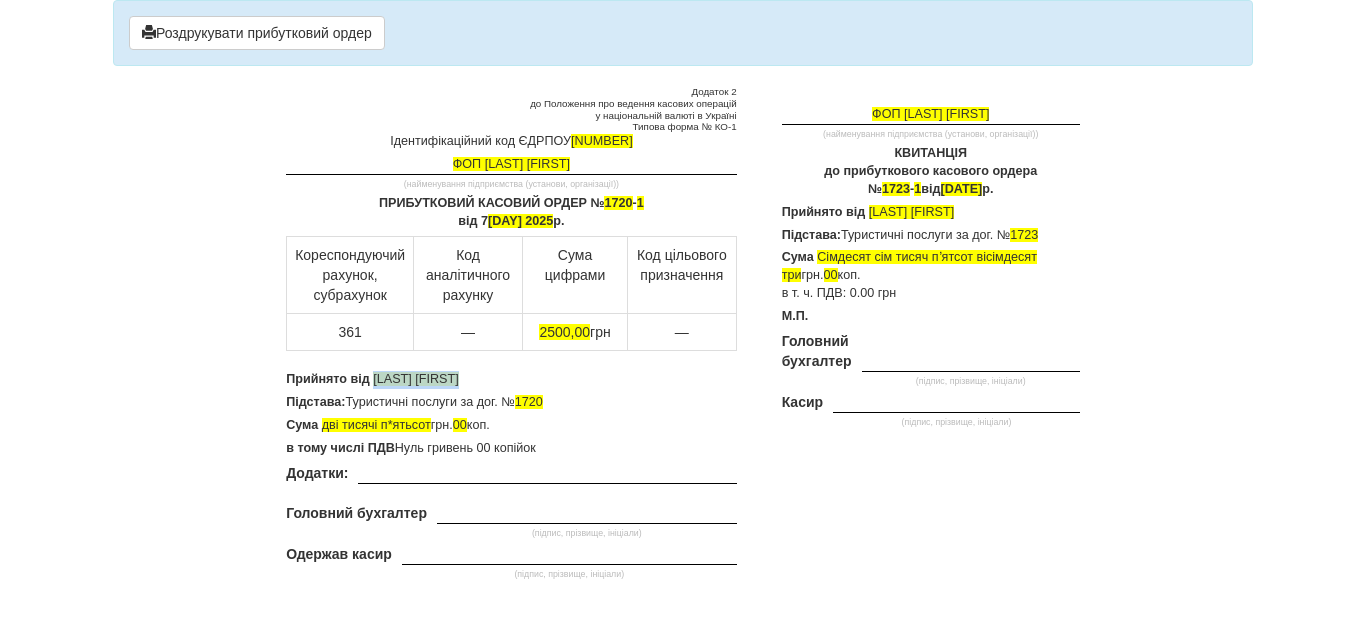 drag, startPoint x: 375, startPoint y: 377, endPoint x: 496, endPoint y: 377, distance: 121 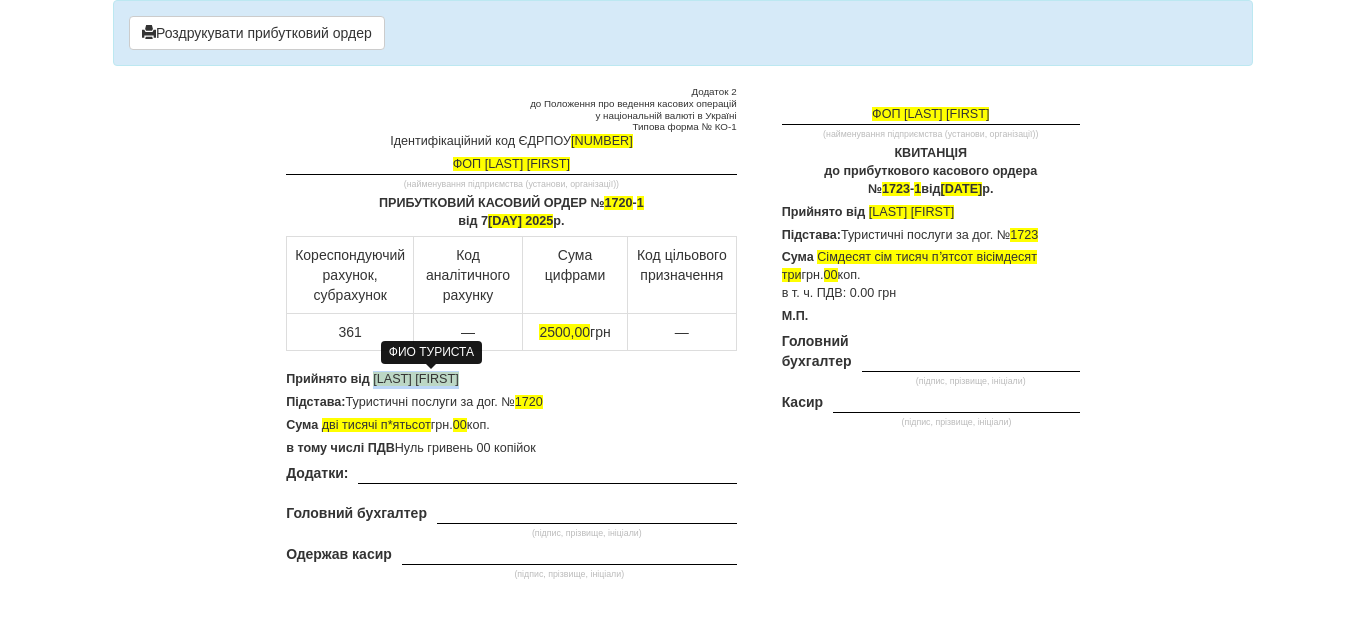 copy on "[LAST] [FIRST]" 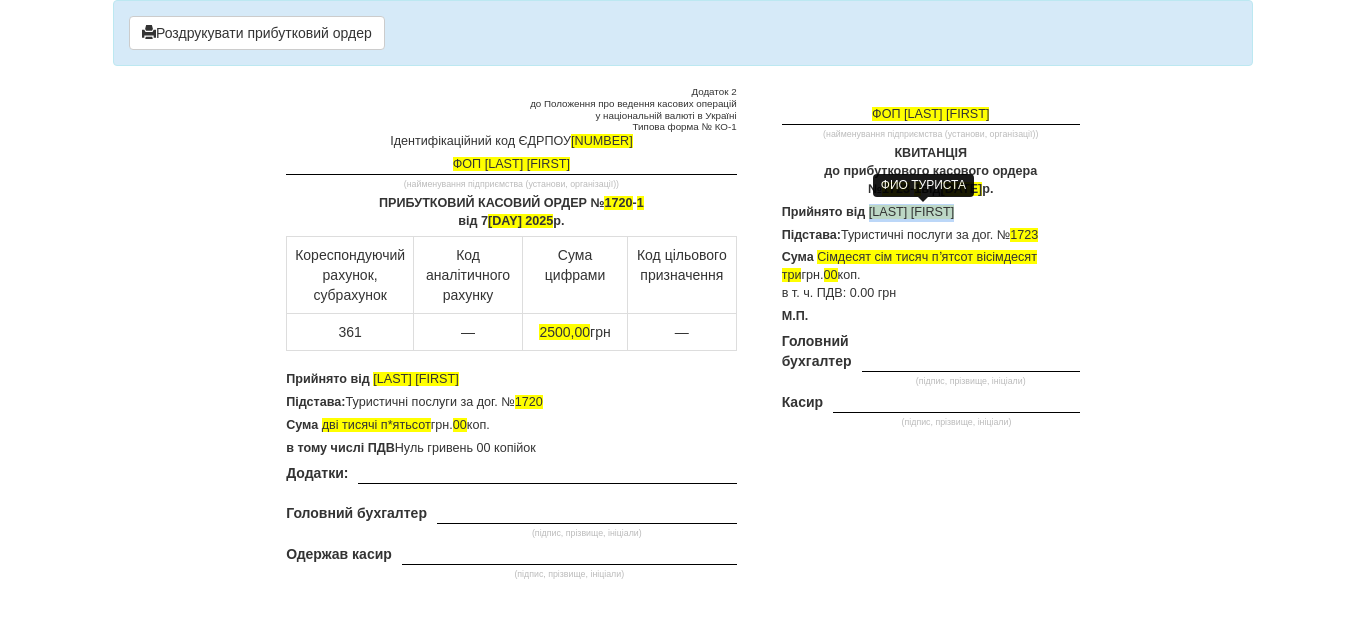 drag, startPoint x: 869, startPoint y: 214, endPoint x: 975, endPoint y: 210, distance: 106.07545 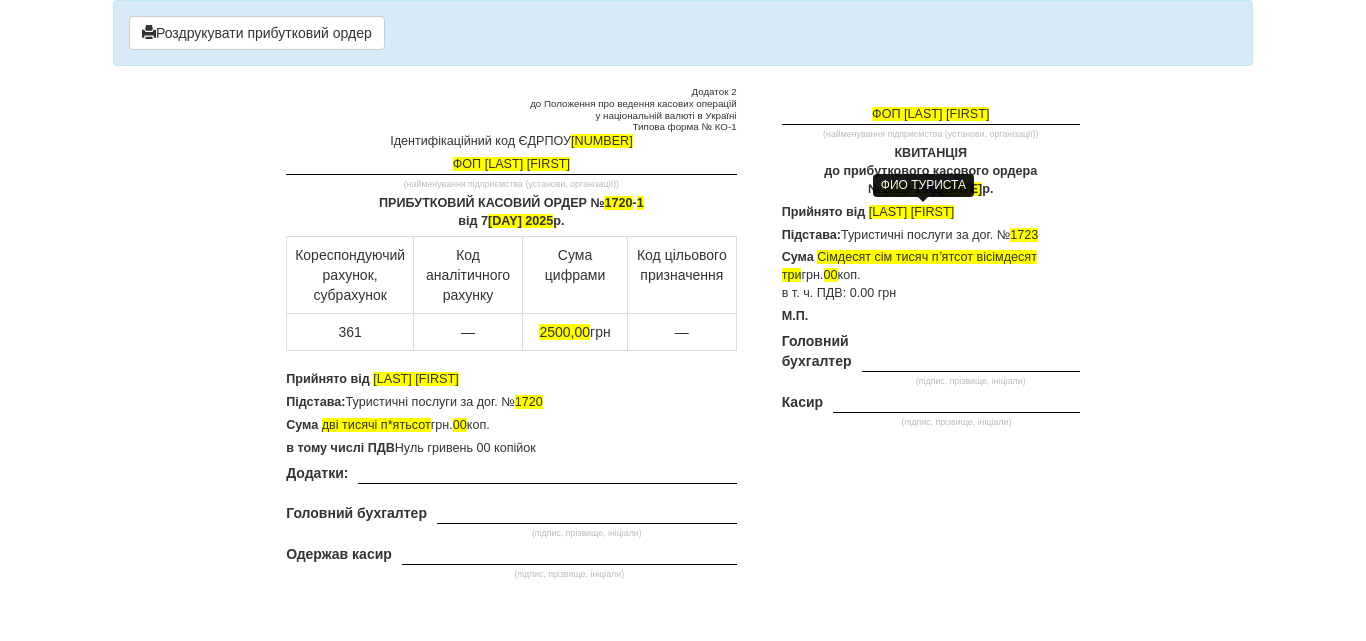 click on "ФОП [LAST] [FIRST]
(найменування підприємства (установи, організації))
КВИТАНЦІЯ
до прибуткового касового ордера
№ 1723 - 1  від  [DATE]  р.
Прийнято від   [LAST] [FIRST]
Підстава:  Туристичні послуги за дог. № 1723
Сума   Сімдесят сім тисяч пʼятсот вісімдесят три  грн.  00  коп.
в т. ч. ПДВ: 0.00 грн
М.П.
Головний
бухгалтер" at bounding box center [923, 285] 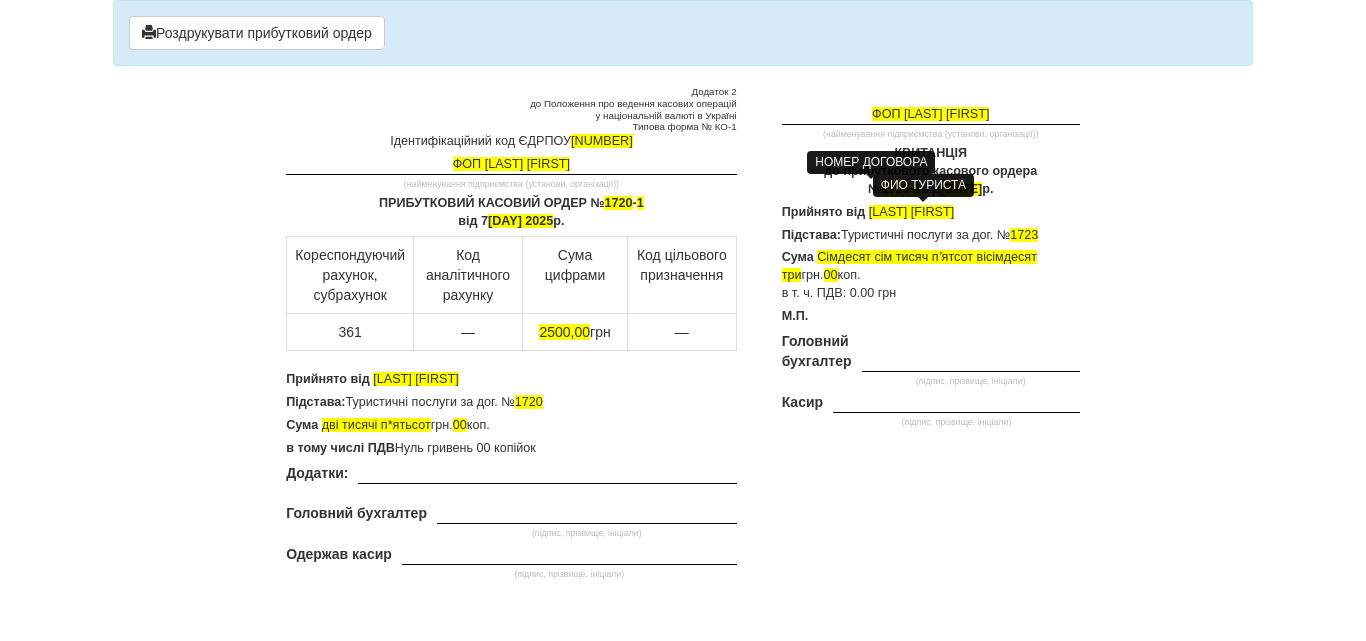 click on "1723" at bounding box center (896, 189) 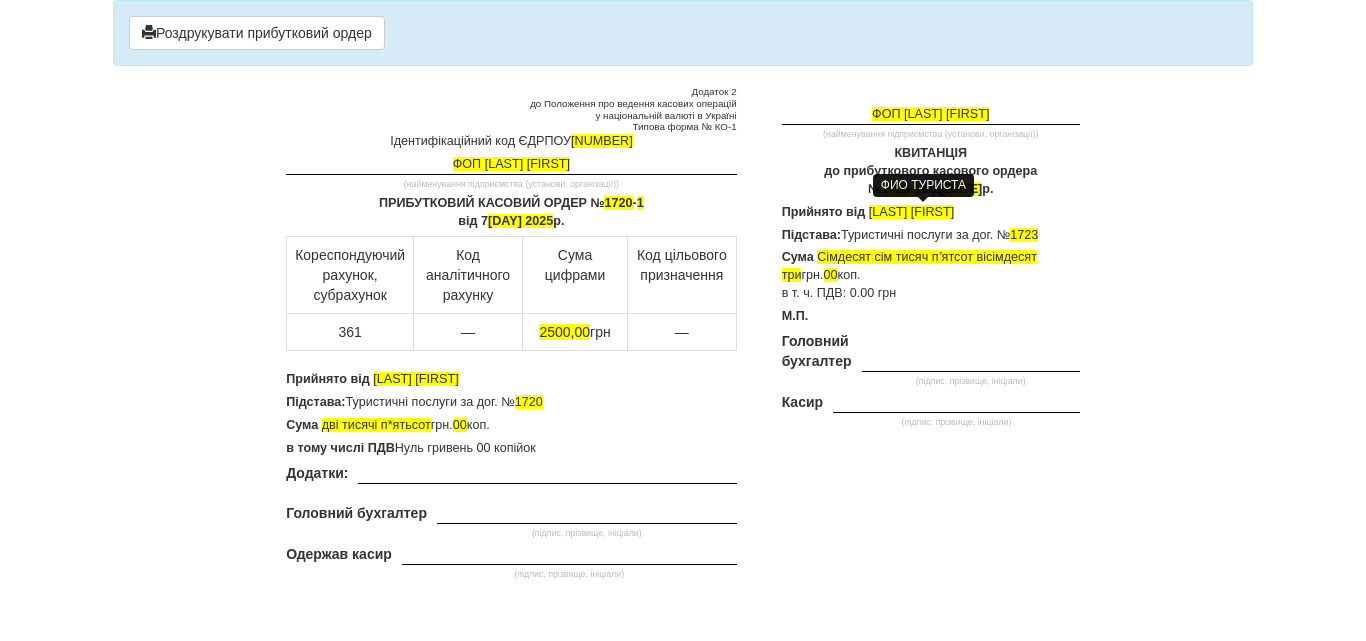 click on "ФОП [LAST] [FIRST]
(найменування підприємства (установи, організації))
КВИТАНЦІЯ
до прибуткового касового ордера
№ 1723 - 1  від  [DATE]  р.
Прийнято від   [LAST] [FIRST]
Підстава:  Туристичні послуги за дог. № 1723
Сума   Сімдесят сім тисяч пʼятсот вісімдесят три  грн.  00  коп.
в т. ч. ПДВ: 0.00 грн
М.П.
Головний
бухгалтер" at bounding box center [923, 285] 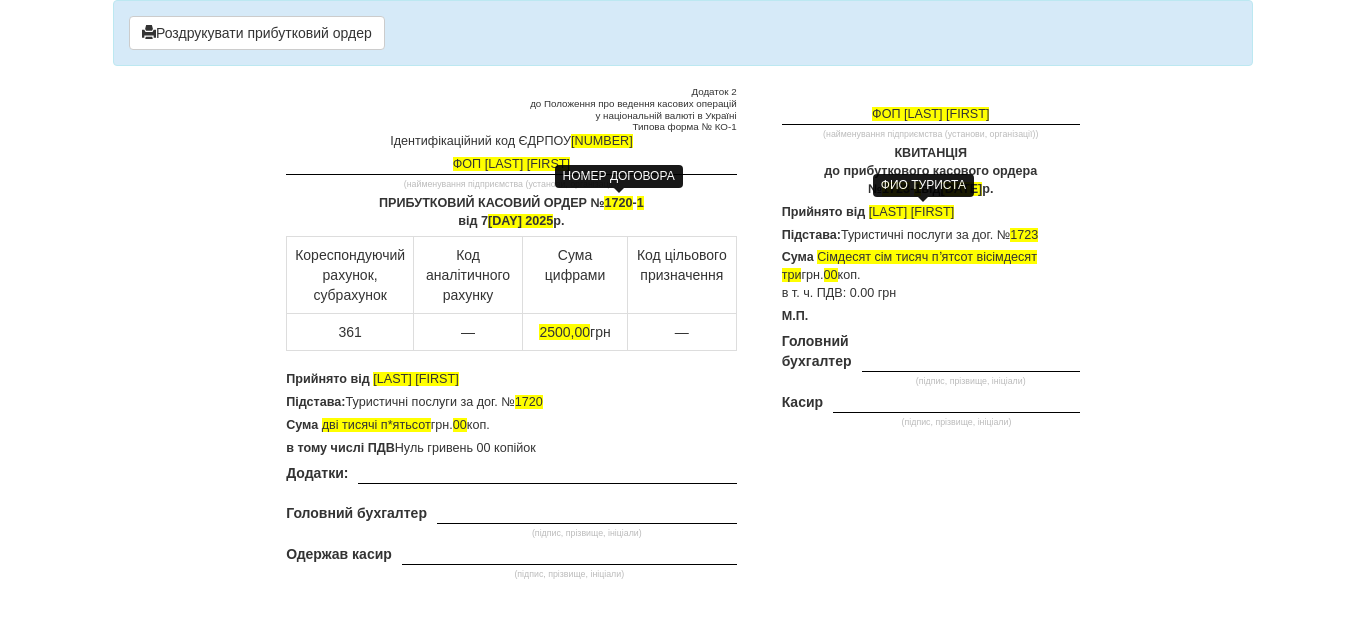 copy on "№ 1720 - 1
від [DATE] р." 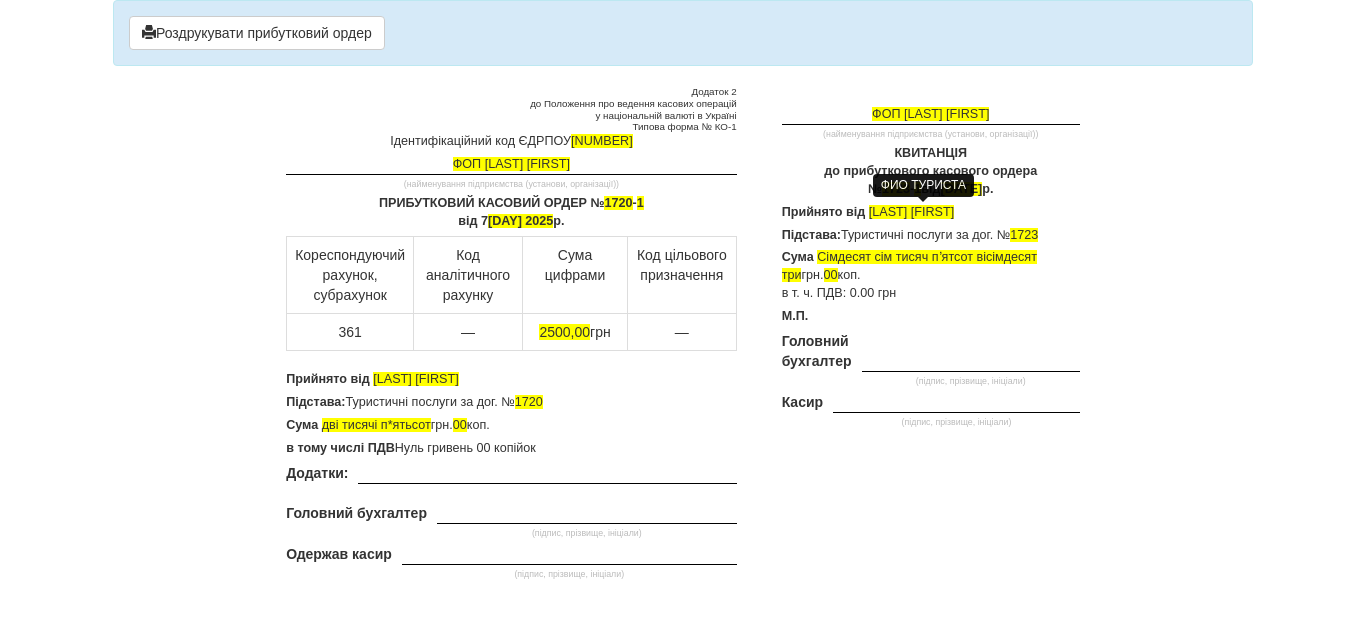 drag, startPoint x: 844, startPoint y: 183, endPoint x: 1013, endPoint y: 191, distance: 169.18924 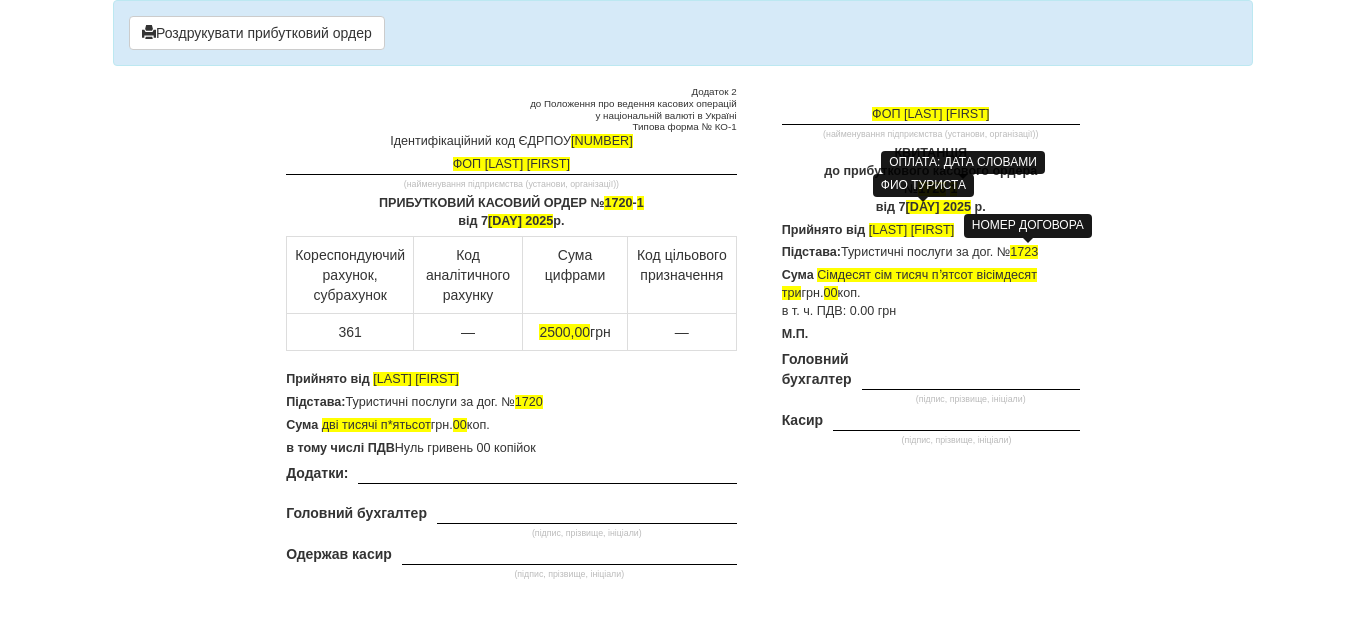 click on "1723" at bounding box center (1024, 252) 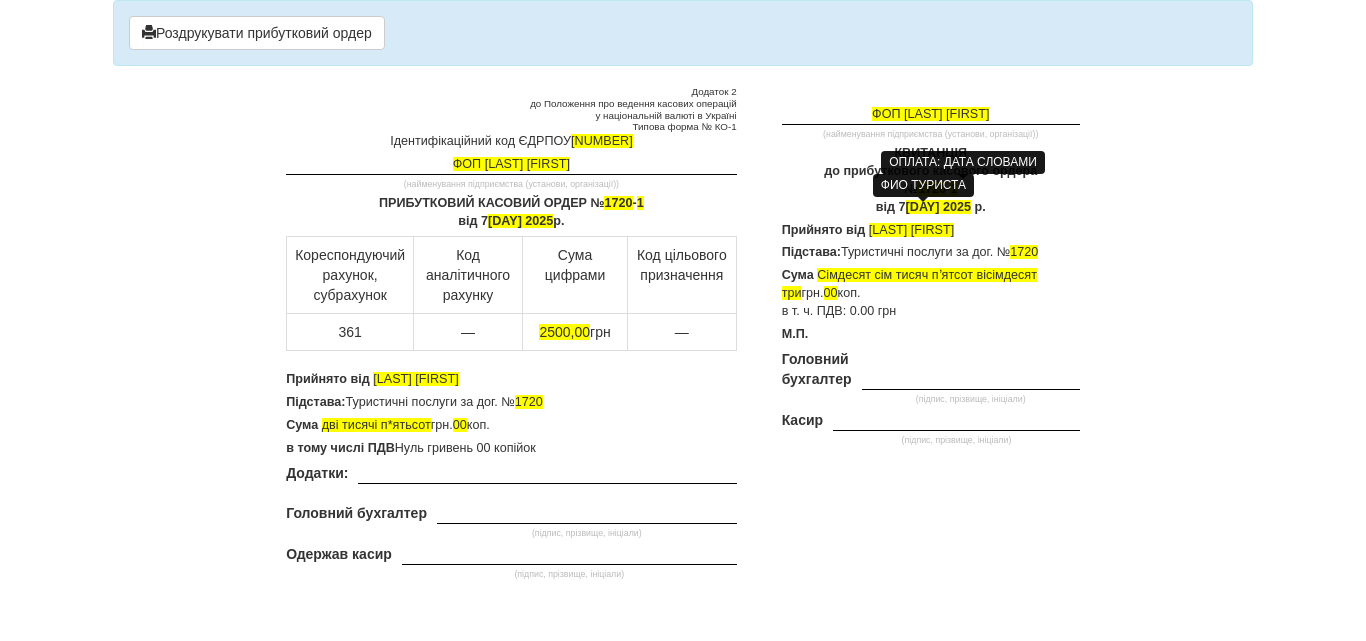 drag, startPoint x: 322, startPoint y: 423, endPoint x: 490, endPoint y: 432, distance: 168.2409 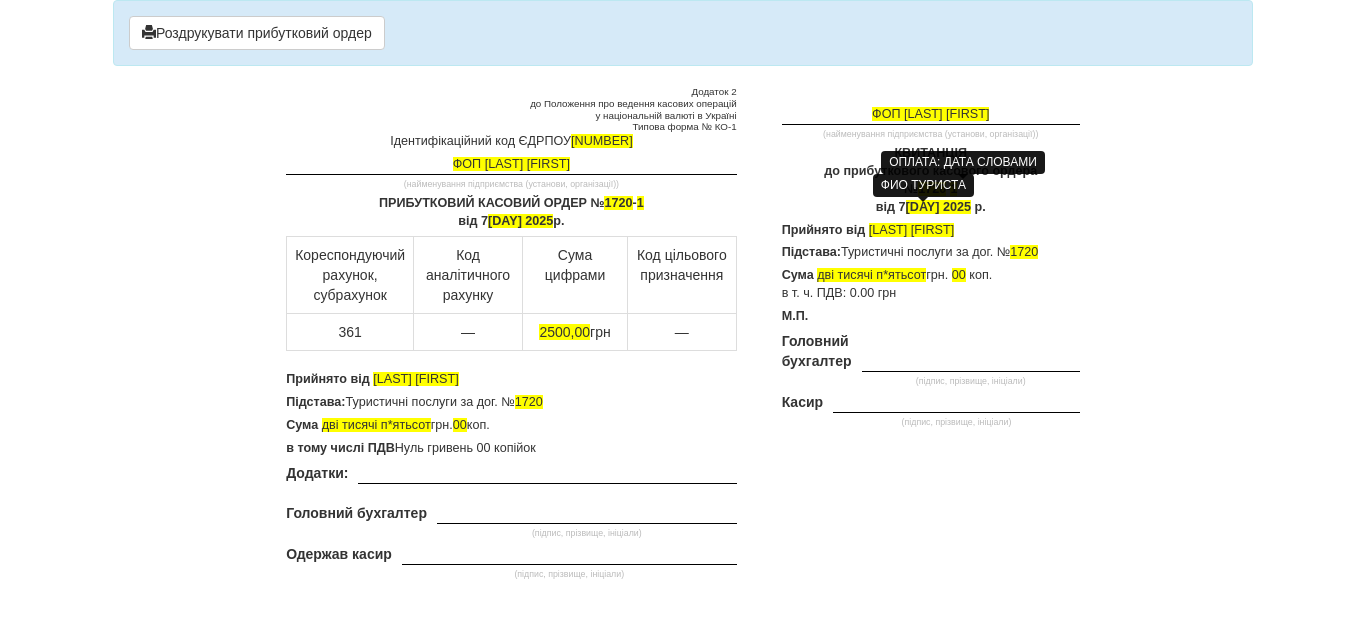 drag, startPoint x: 790, startPoint y: 149, endPoint x: 1032, endPoint y: 572, distance: 487.33255 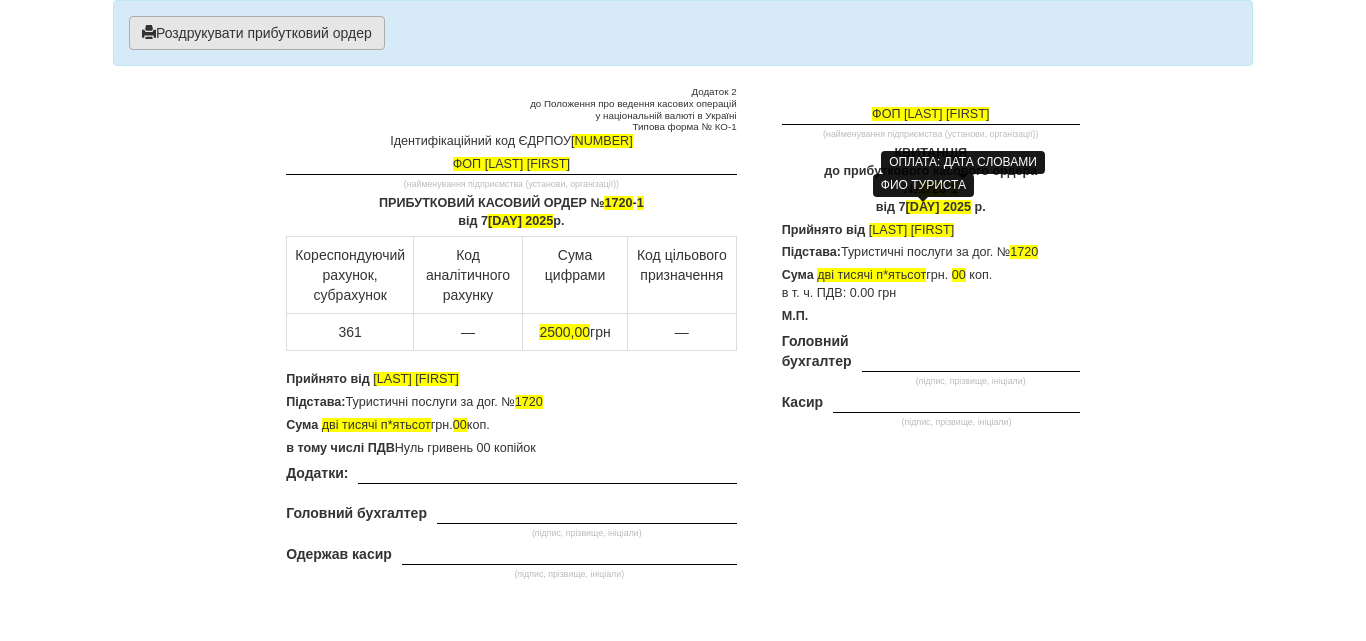 click on "Роздрукувати прибутковий ордер" at bounding box center (257, 33) 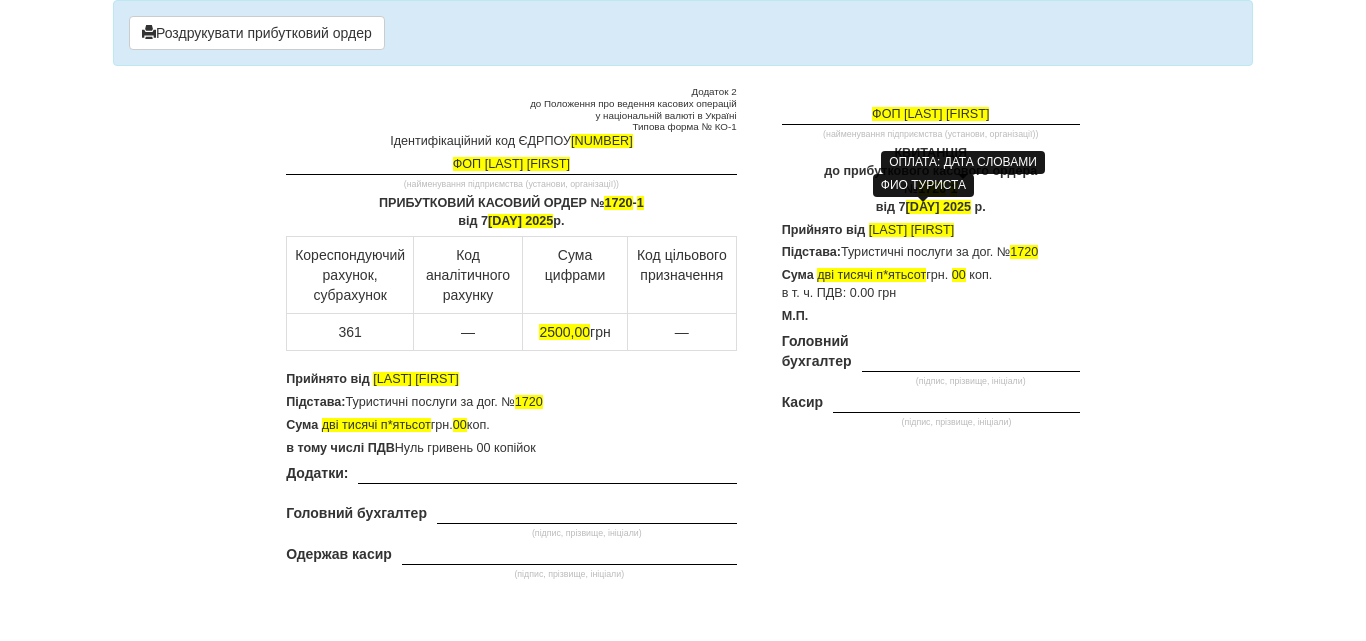 click on "ФОП [LAST] [FIRST]
(найменування підприємства (установи, організації))
КВИТАНЦІЯ
до прибуткового касового ордера
№ 1720 - 1 від [DATE] р.
Прийнято від   [LAST] [FIRST]
Підстава:  Туристичні послуги за дог. № 1720
Сума   дві тисячі п*ятьсот  грн.   00   коп.
в т. ч. ПДВ: 0.00 грн
М.П.
Головний
бухгалтер" at bounding box center [923, 285] 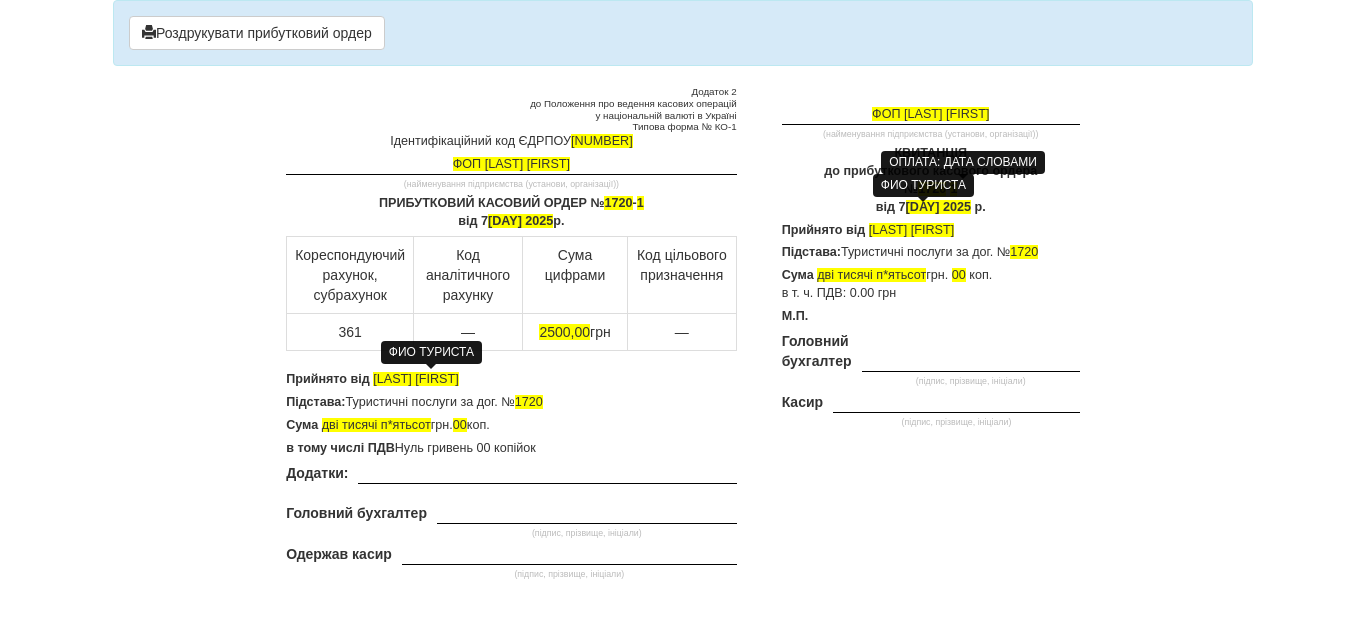 click on "[LAST] [FIRST]" at bounding box center (415, 379) 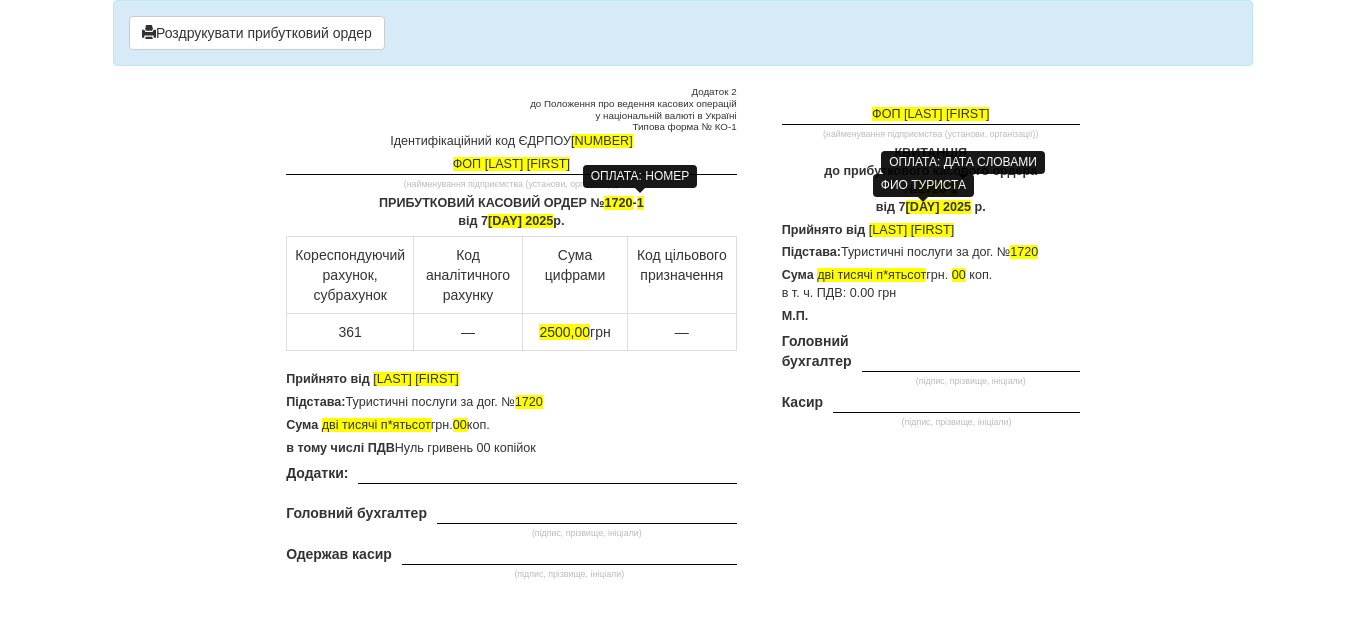 click on "1" at bounding box center [640, 203] 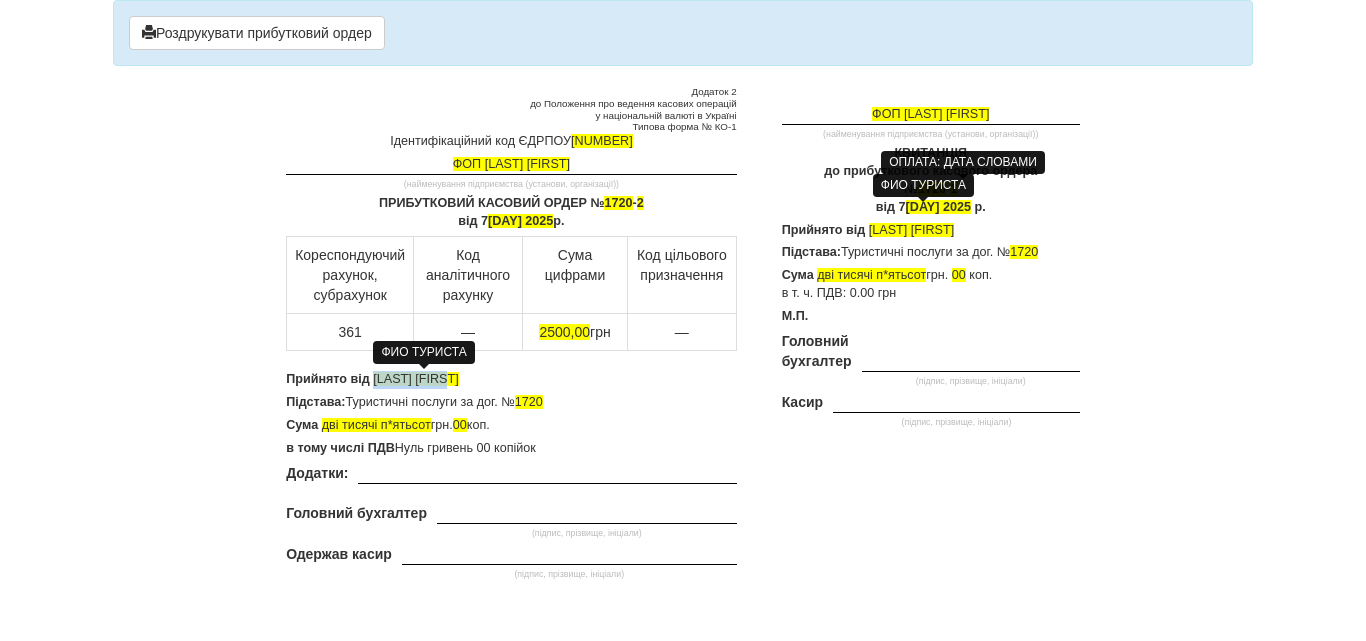 drag, startPoint x: 373, startPoint y: 378, endPoint x: 474, endPoint y: 378, distance: 101 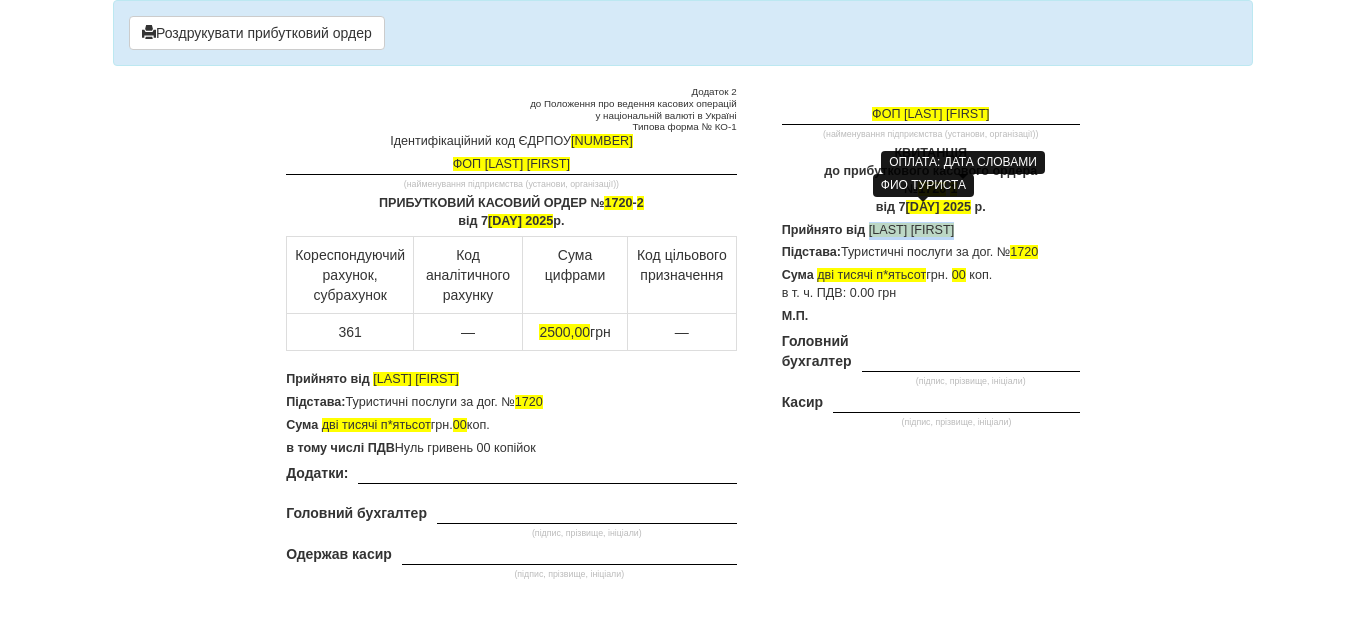 drag, startPoint x: 870, startPoint y: 229, endPoint x: 997, endPoint y: 235, distance: 127.141655 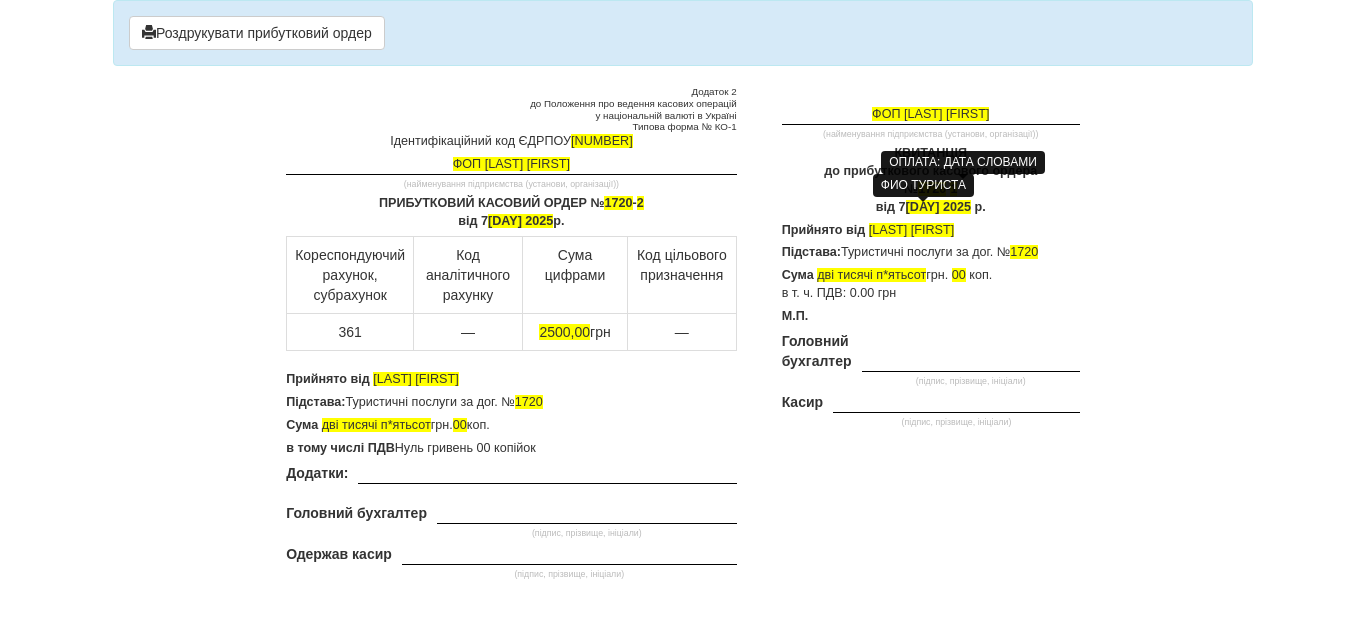 click on "М.П." at bounding box center (931, 317) 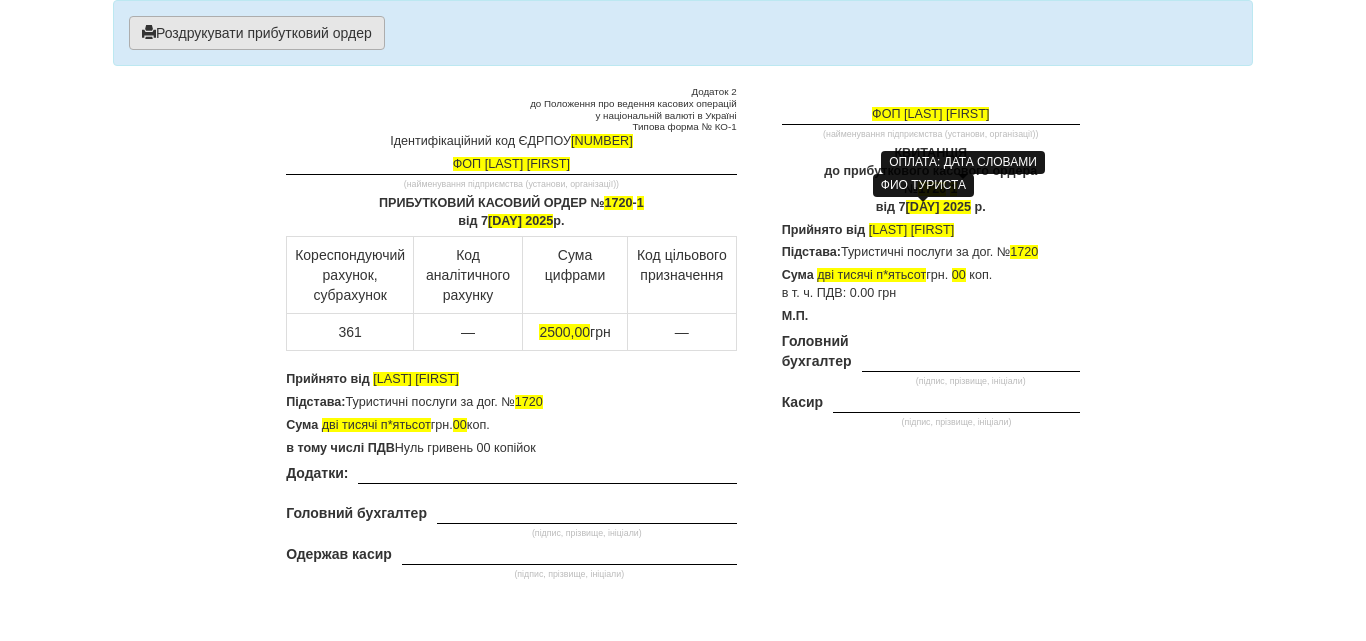 click on "Роздрукувати прибутковий ордер" at bounding box center (257, 33) 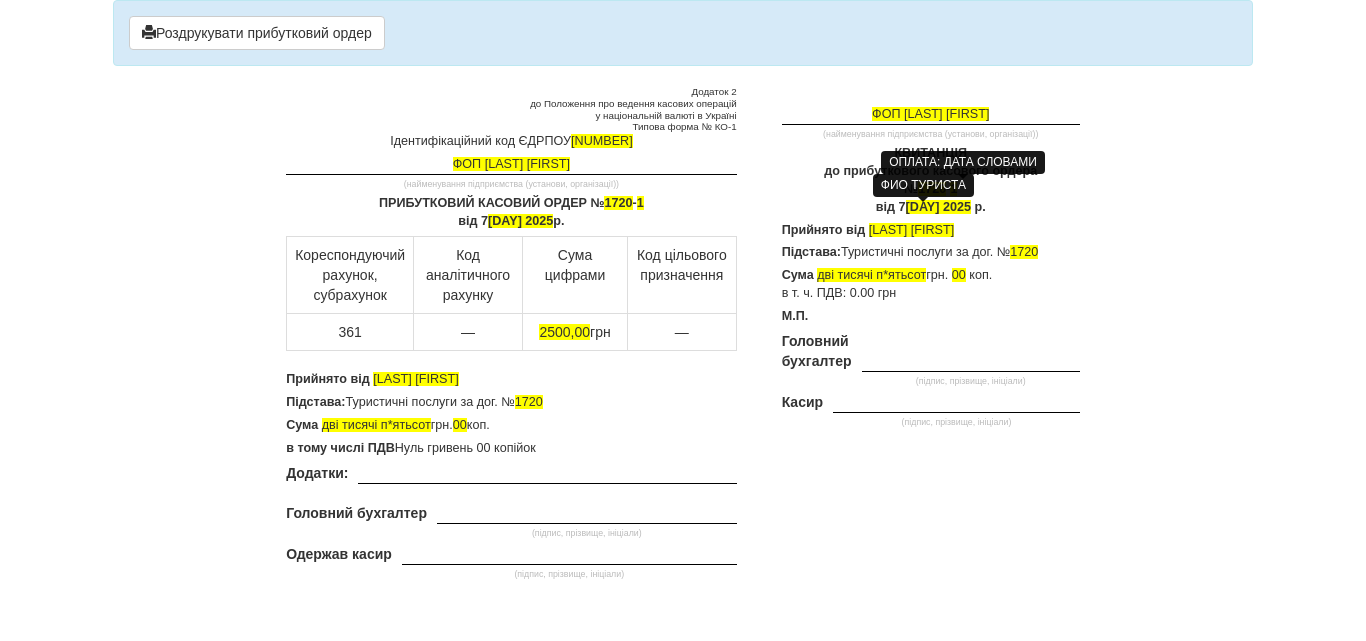 click on "×
Деякі поля не заповнено
Ми підсвітили  порожні поля  червоним кольором.                Ви можете відредагувати текст і внести відсутні дані прямо у цьому вікні.
Роздрукувати прибутковий ордер
Додаток 2
до Положення про ведення касових операцій
у національній валюті в Україні
Типова форма № КО-1
Ідентифікаційний код ЄДРПОУ	 [NUMBER]
1720 - 1" at bounding box center [683, 292] 